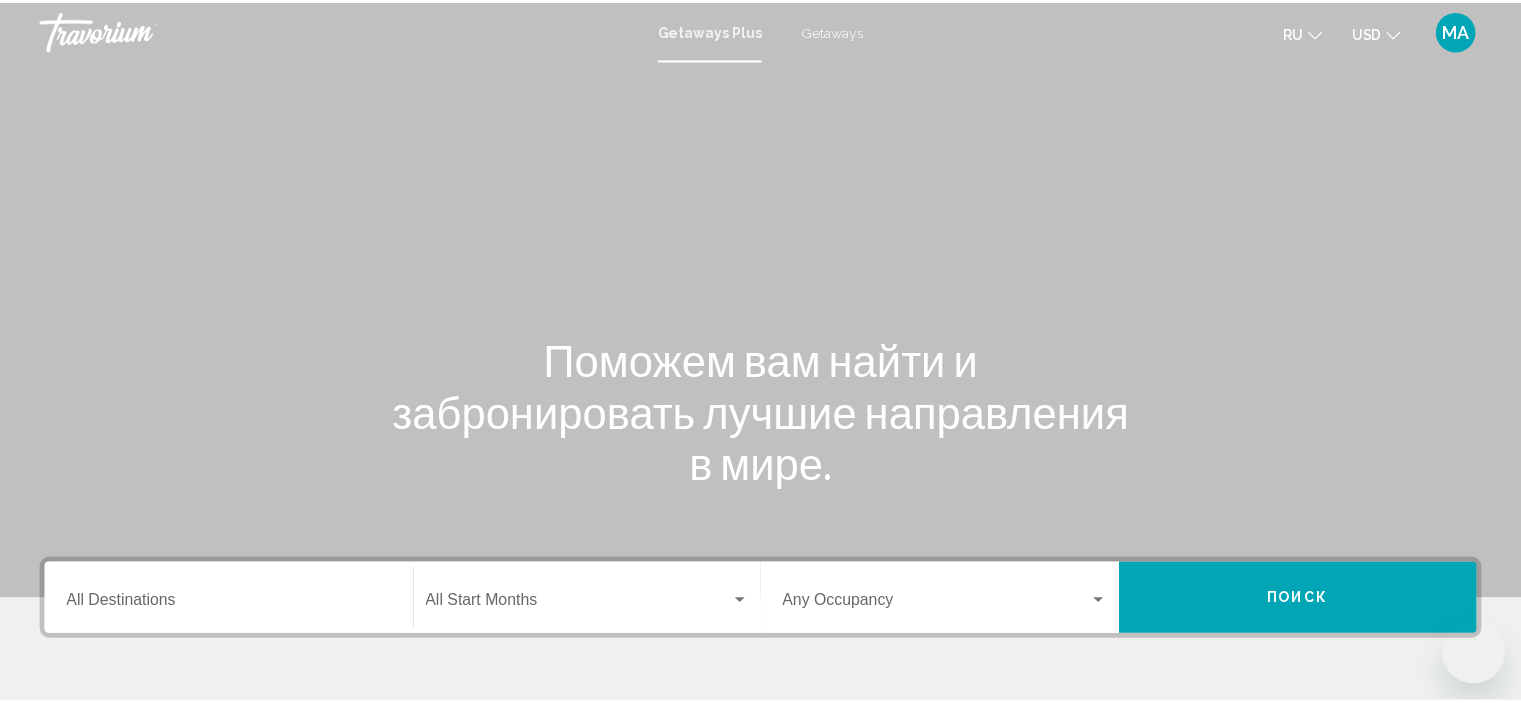 scroll, scrollTop: 0, scrollLeft: 0, axis: both 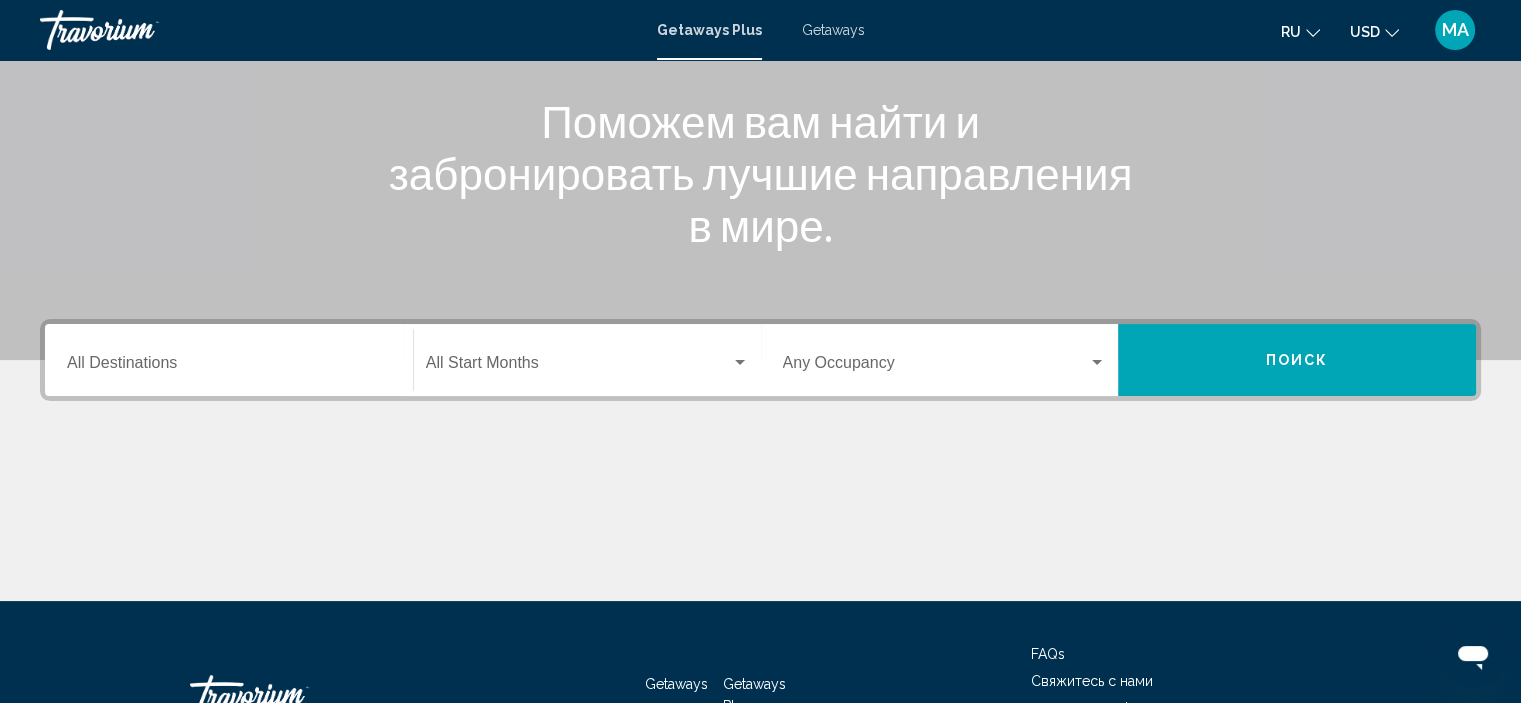 click on "Destination All Destinations" at bounding box center (229, 367) 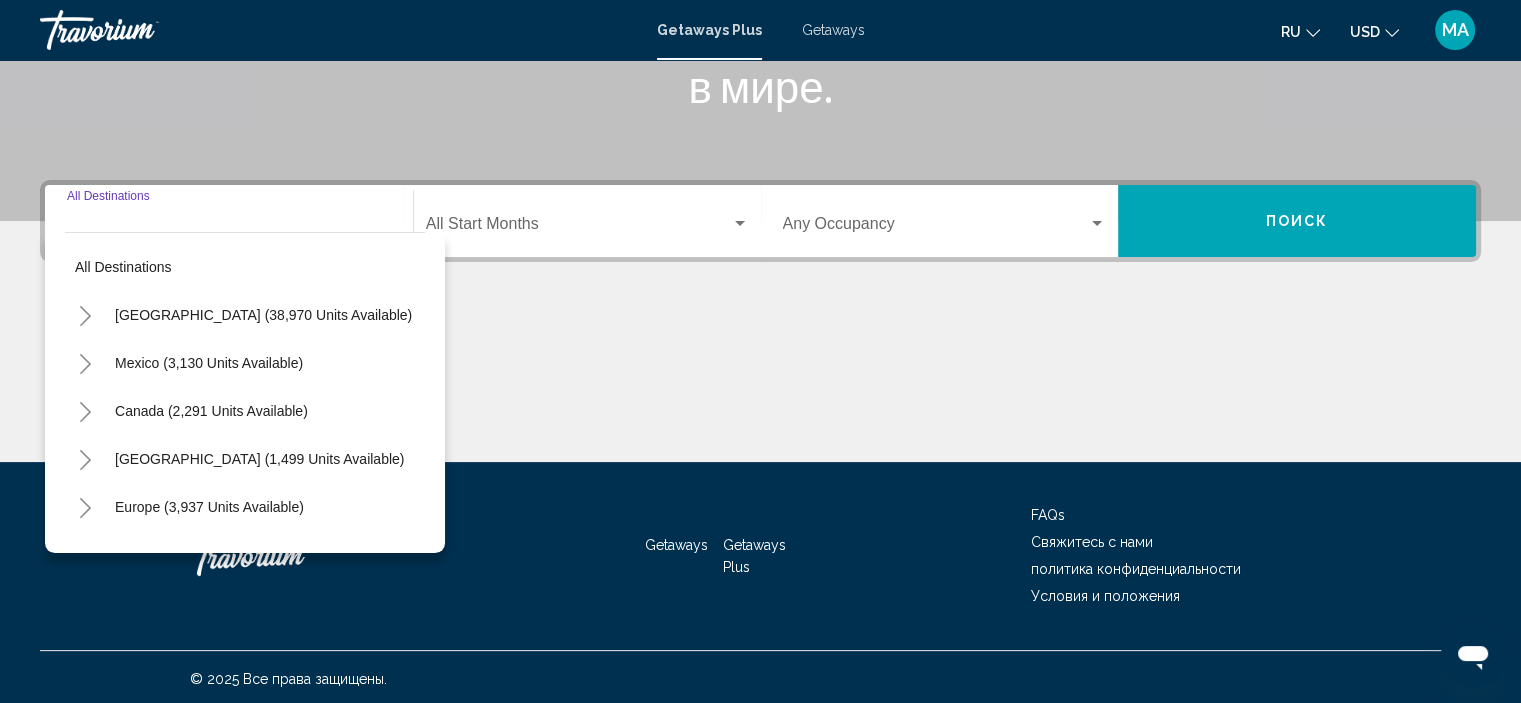 scroll, scrollTop: 382, scrollLeft: 0, axis: vertical 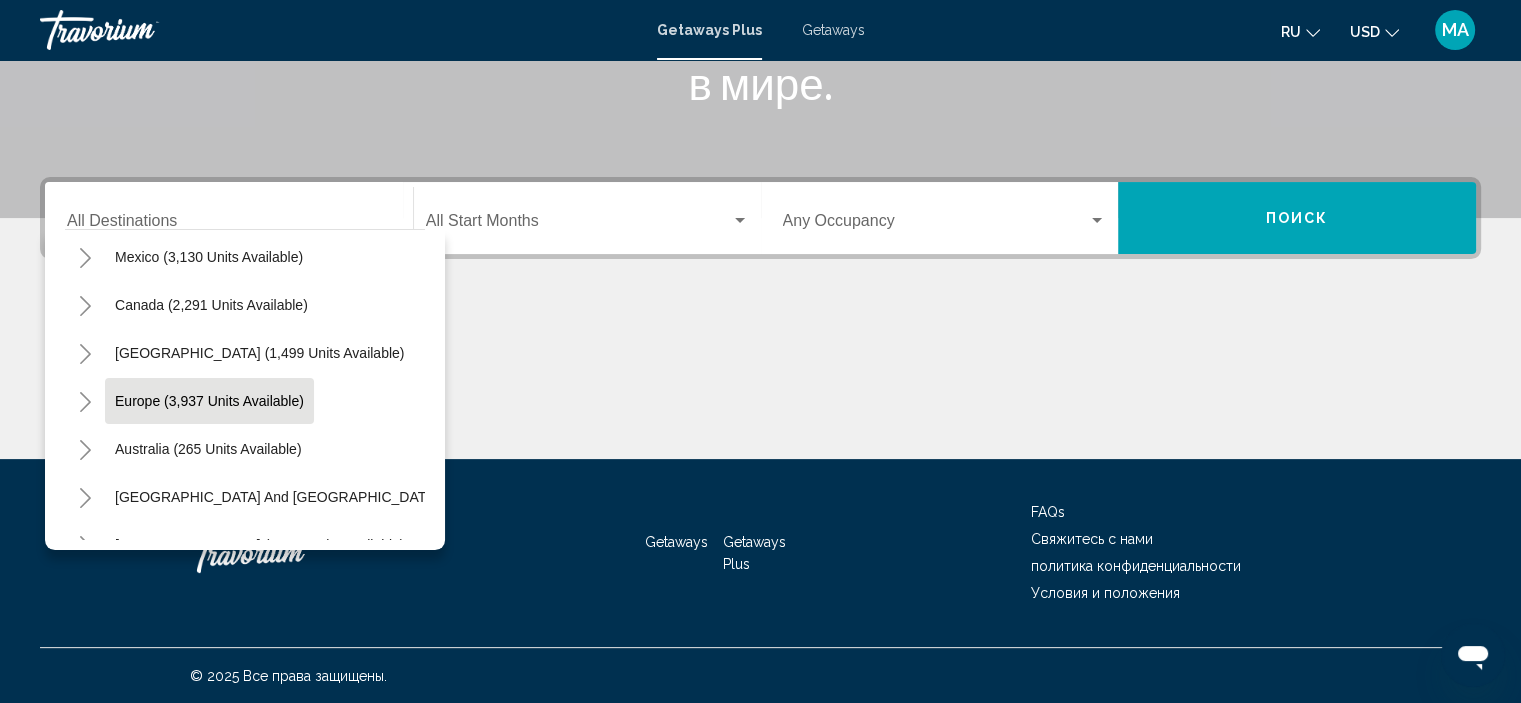 click on "Europe (3,937 units available)" at bounding box center (208, 449) 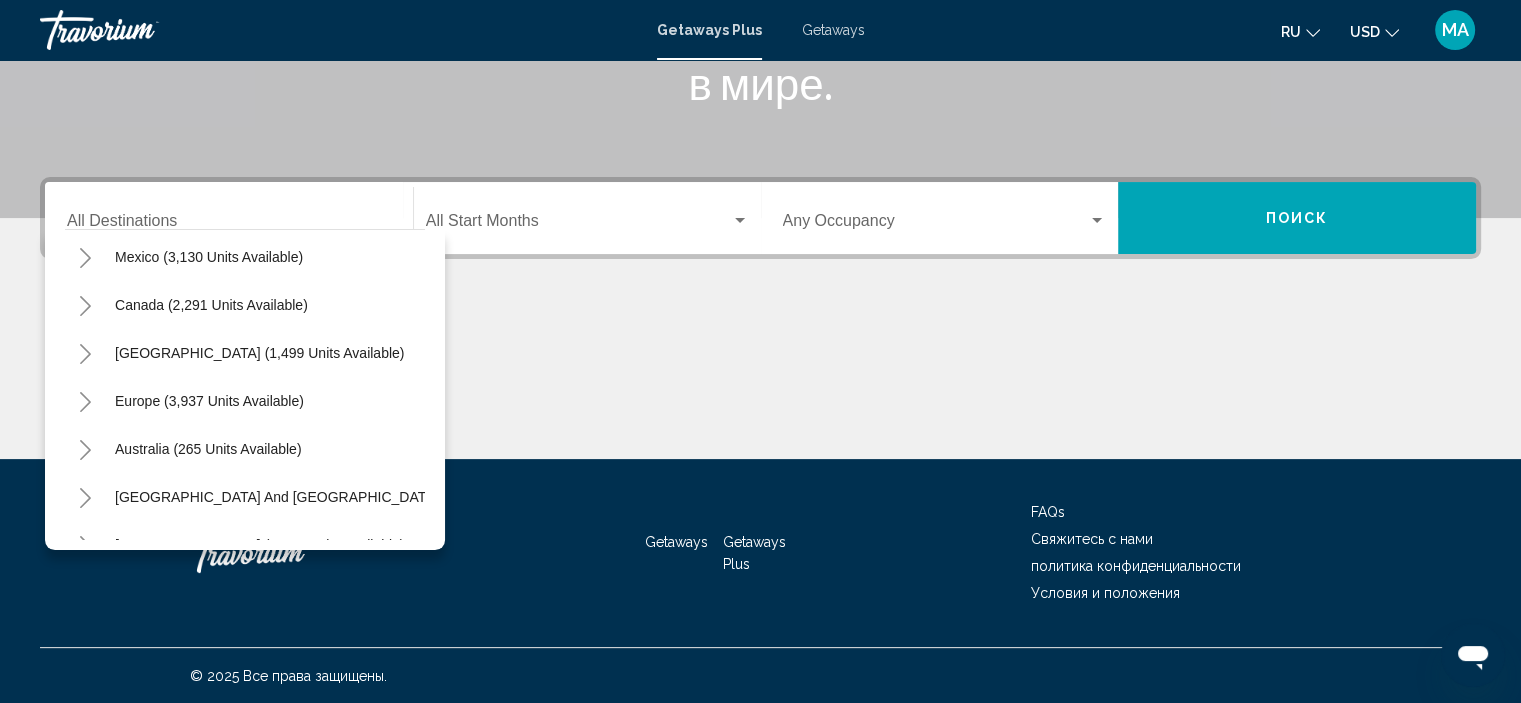 type on "**********" 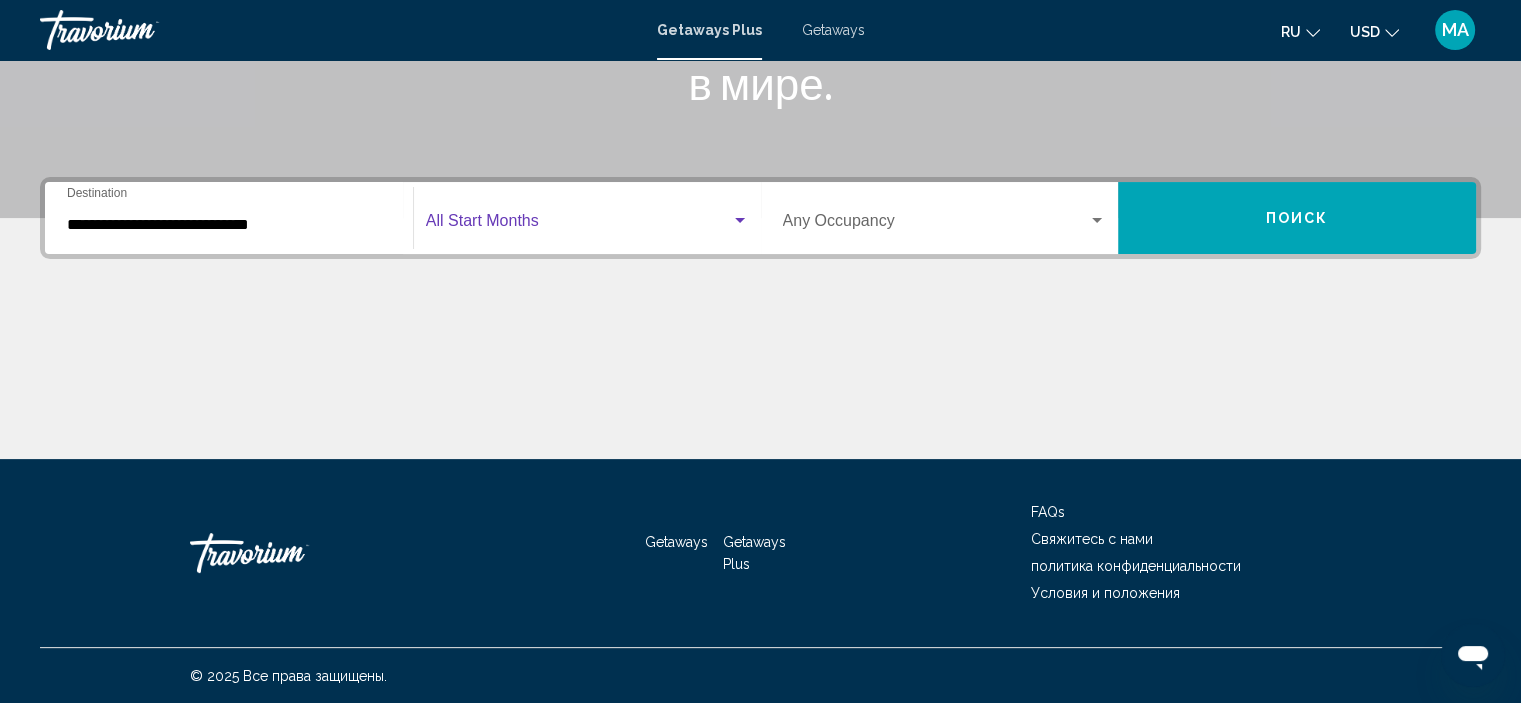 click at bounding box center (578, 225) 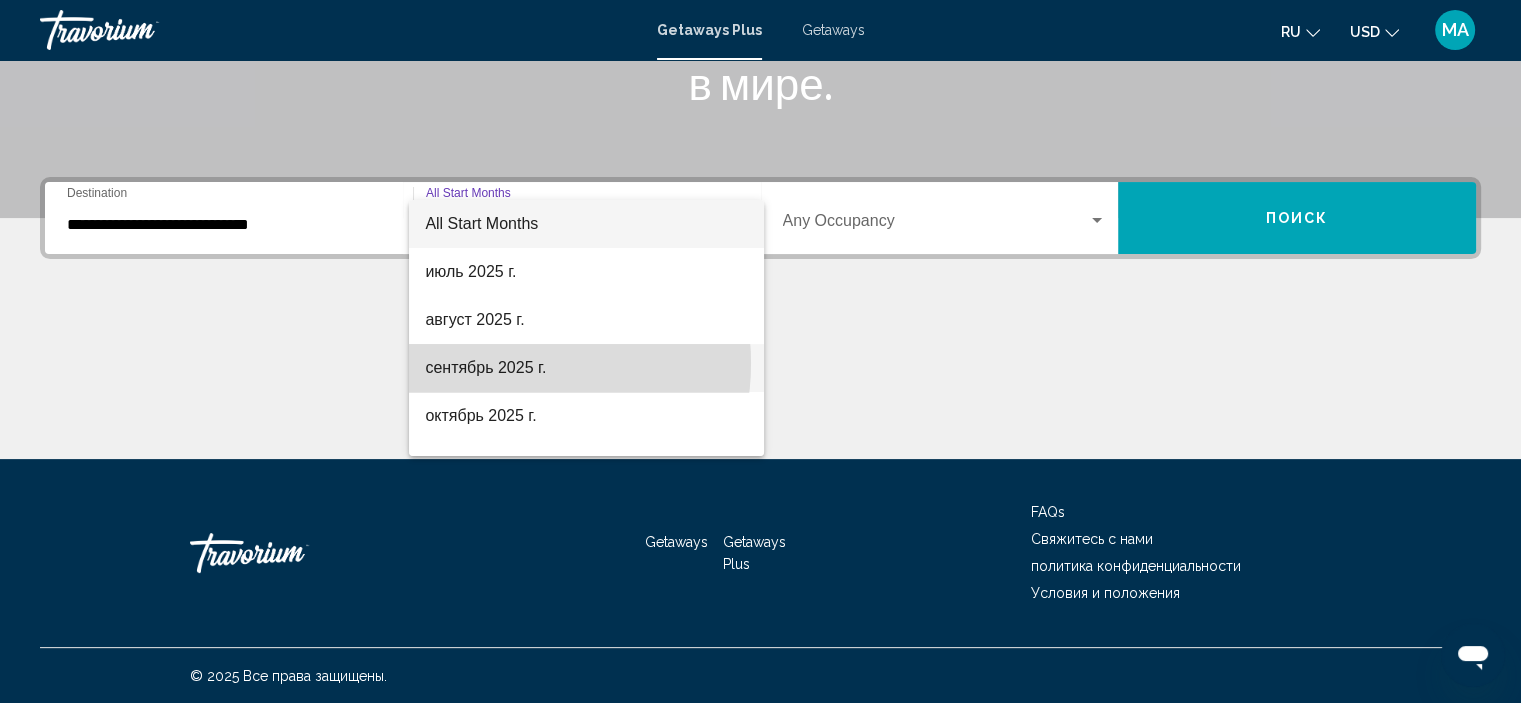 click on "сентябрь 2025 г." at bounding box center [586, 368] 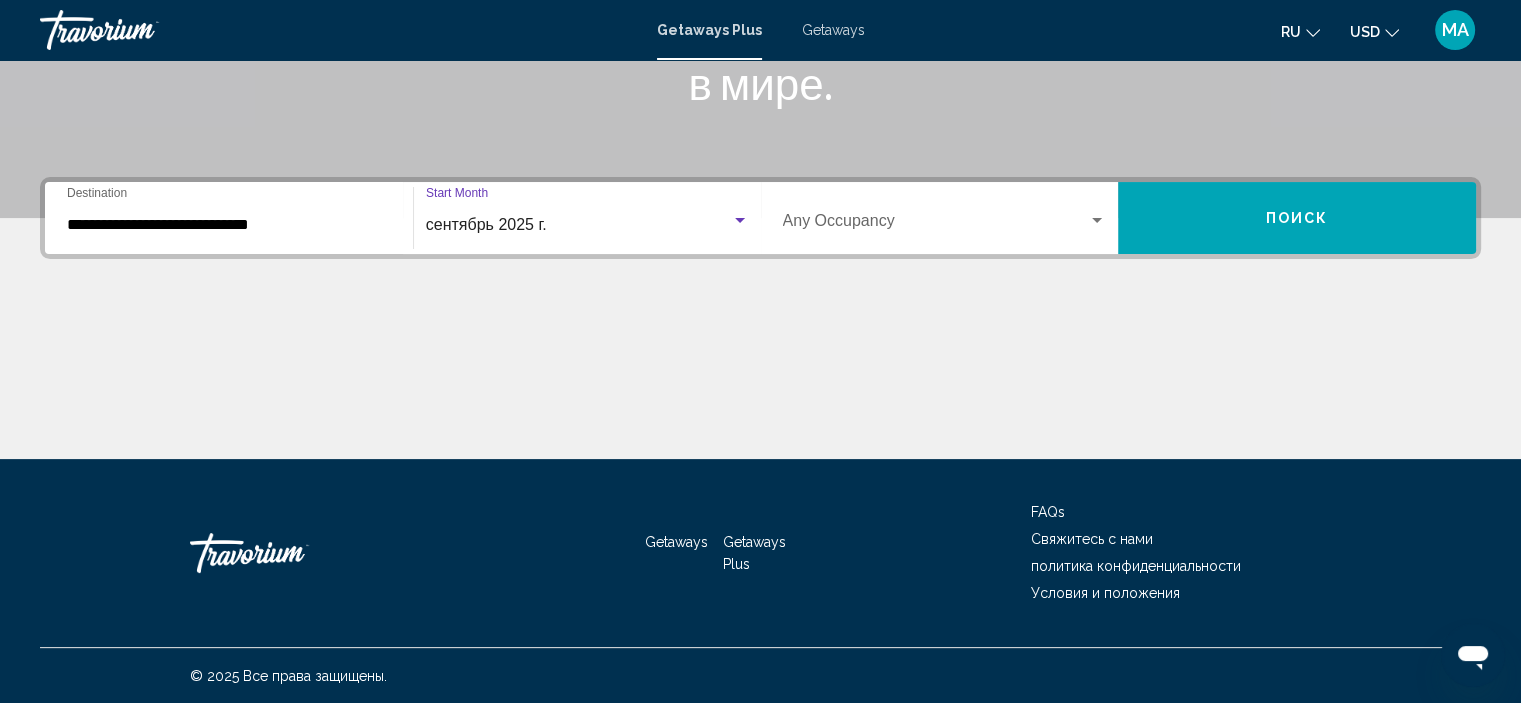 click at bounding box center (936, 225) 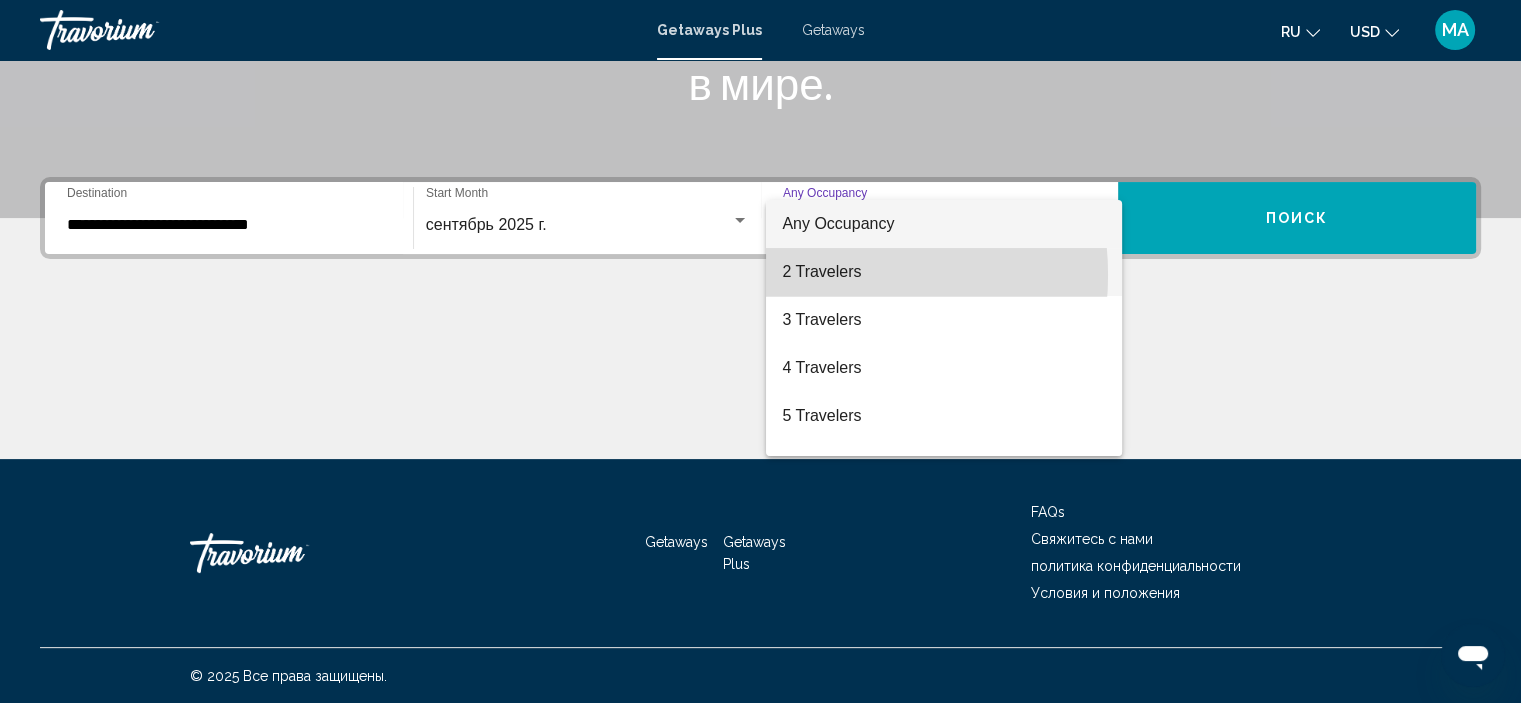click on "2 Travelers" at bounding box center [944, 272] 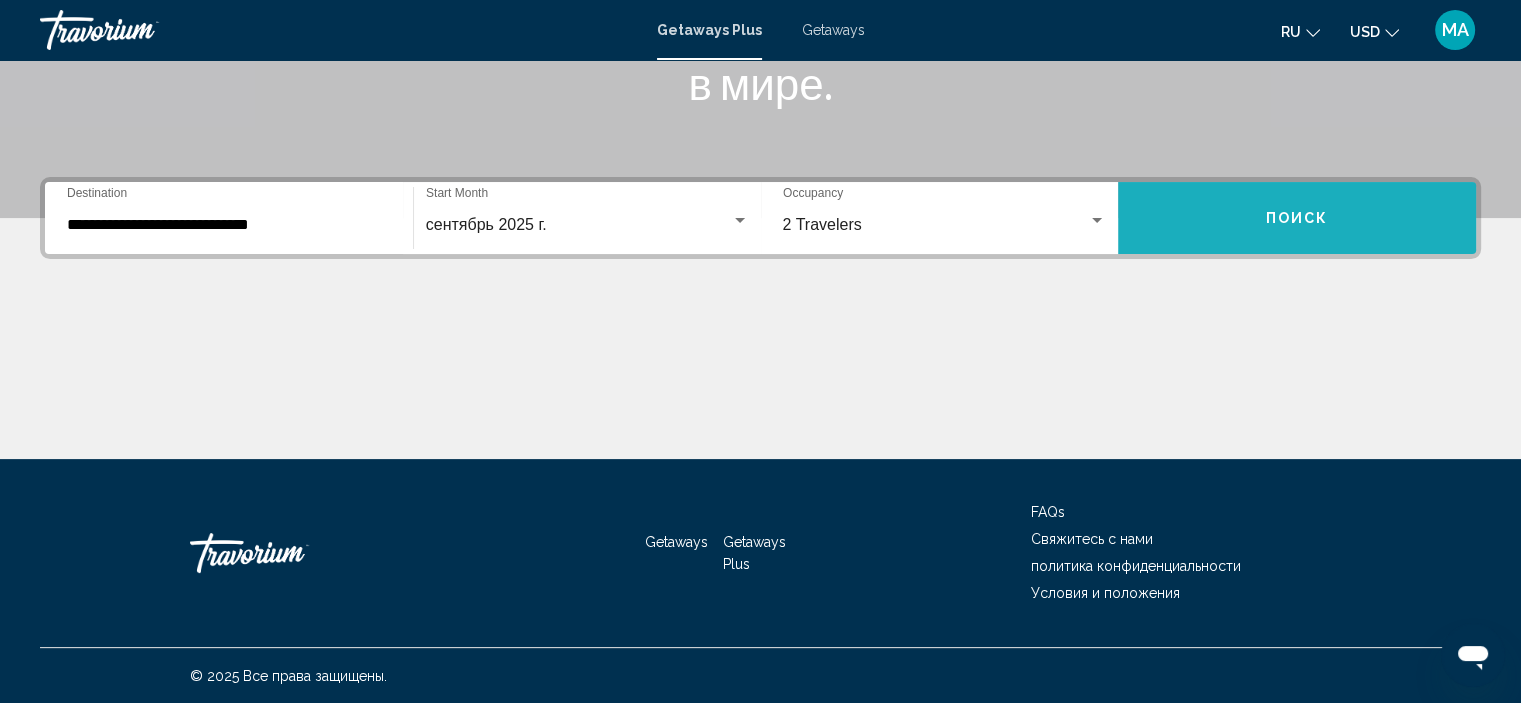 click on "Поиск" at bounding box center [1297, 218] 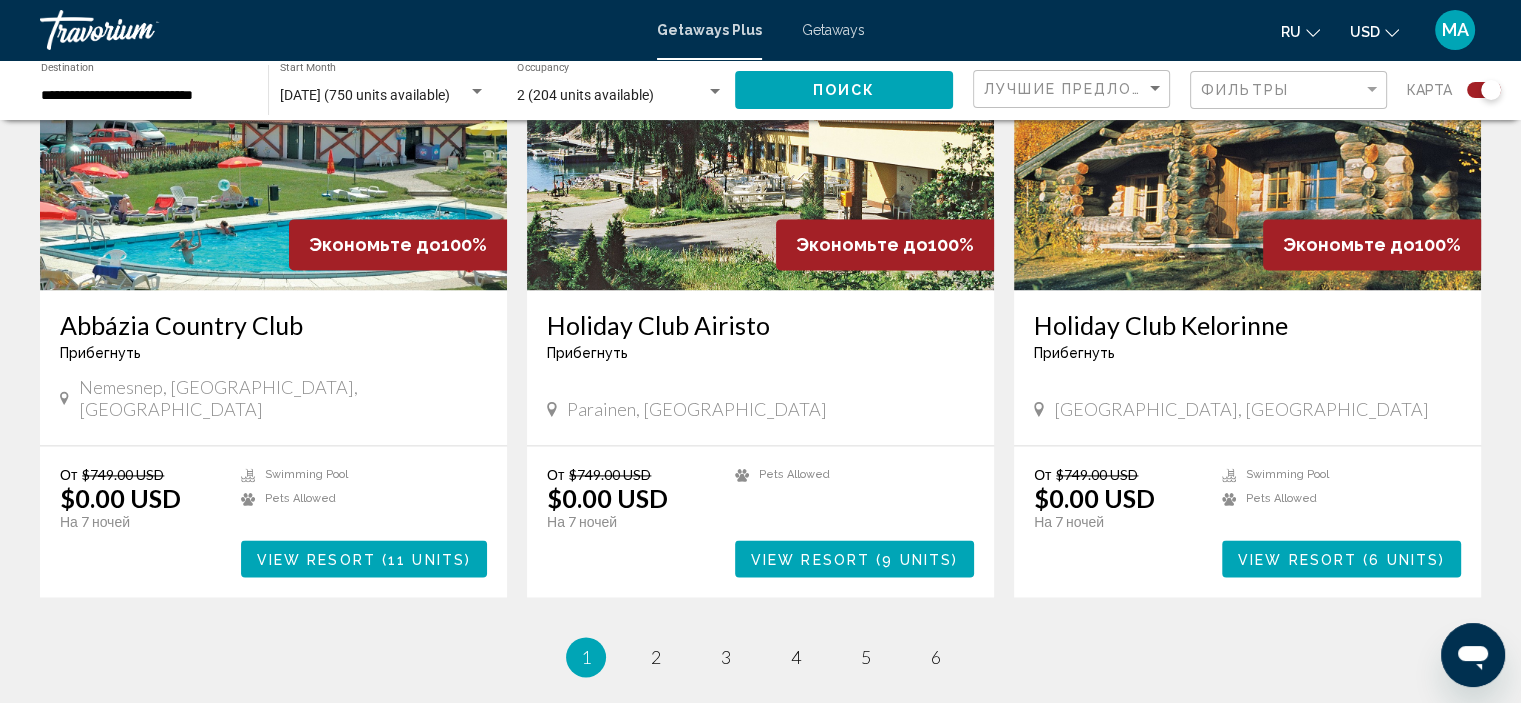 scroll, scrollTop: 2840, scrollLeft: 0, axis: vertical 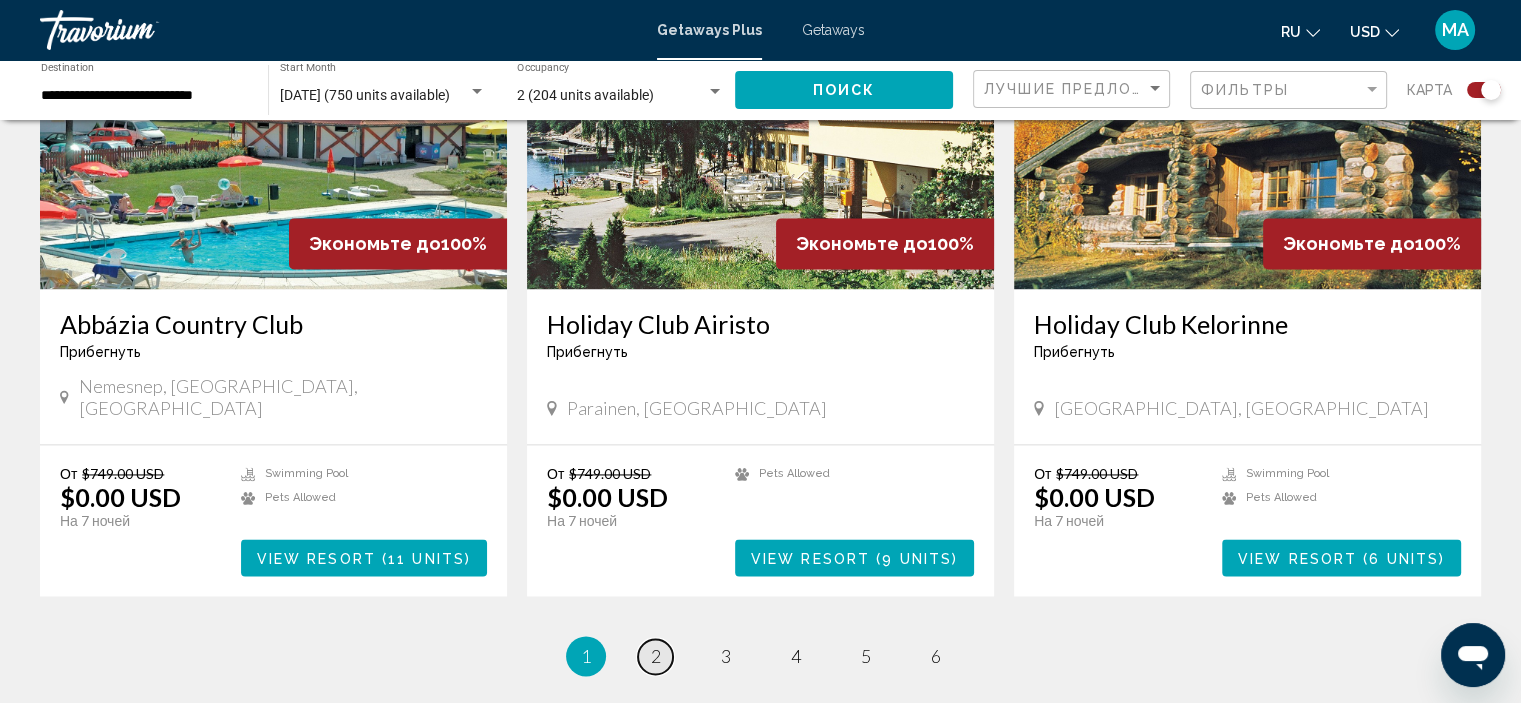 click on "2" at bounding box center (656, 656) 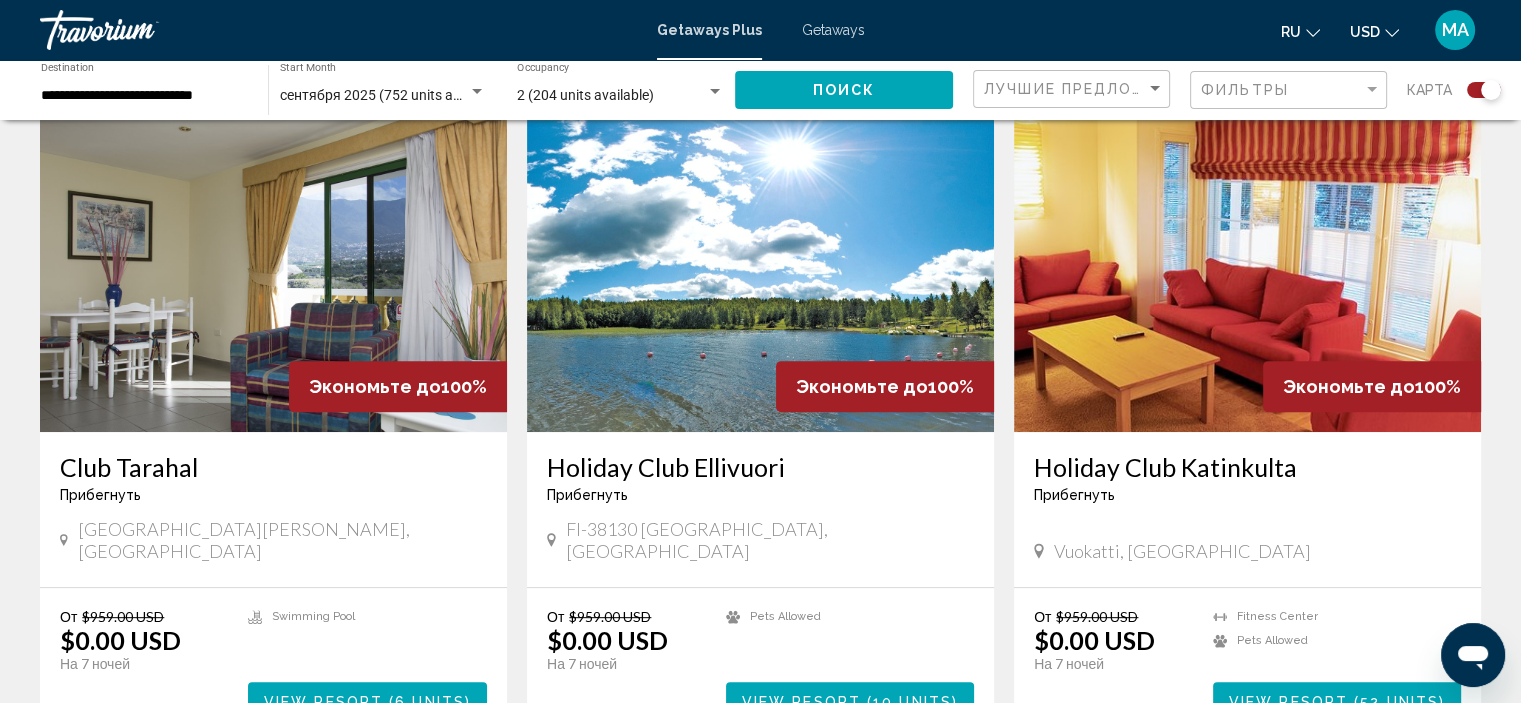 scroll, scrollTop: 0, scrollLeft: 0, axis: both 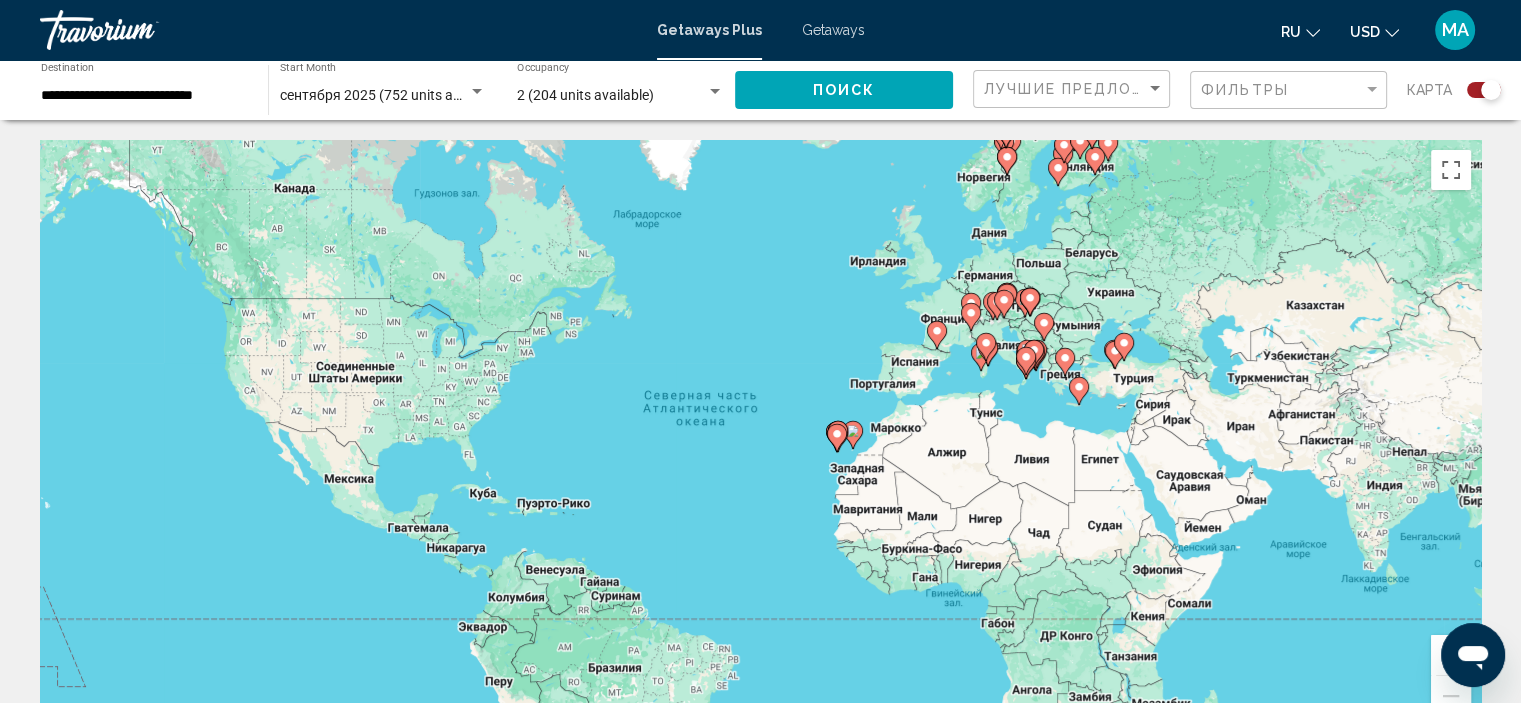 click on "Для навигации используйте клавиши со стрелками. Чтобы активировать перетаскивание с помощью клавиатуры, нажмите Alt + Ввод. После этого перемещайте маркер, используя клавиши со стрелками. Чтобы завершить перетаскивание, нажмите клавишу Ввод. Чтобы отменить действие, нажмите клавишу Esc." at bounding box center [760, 440] 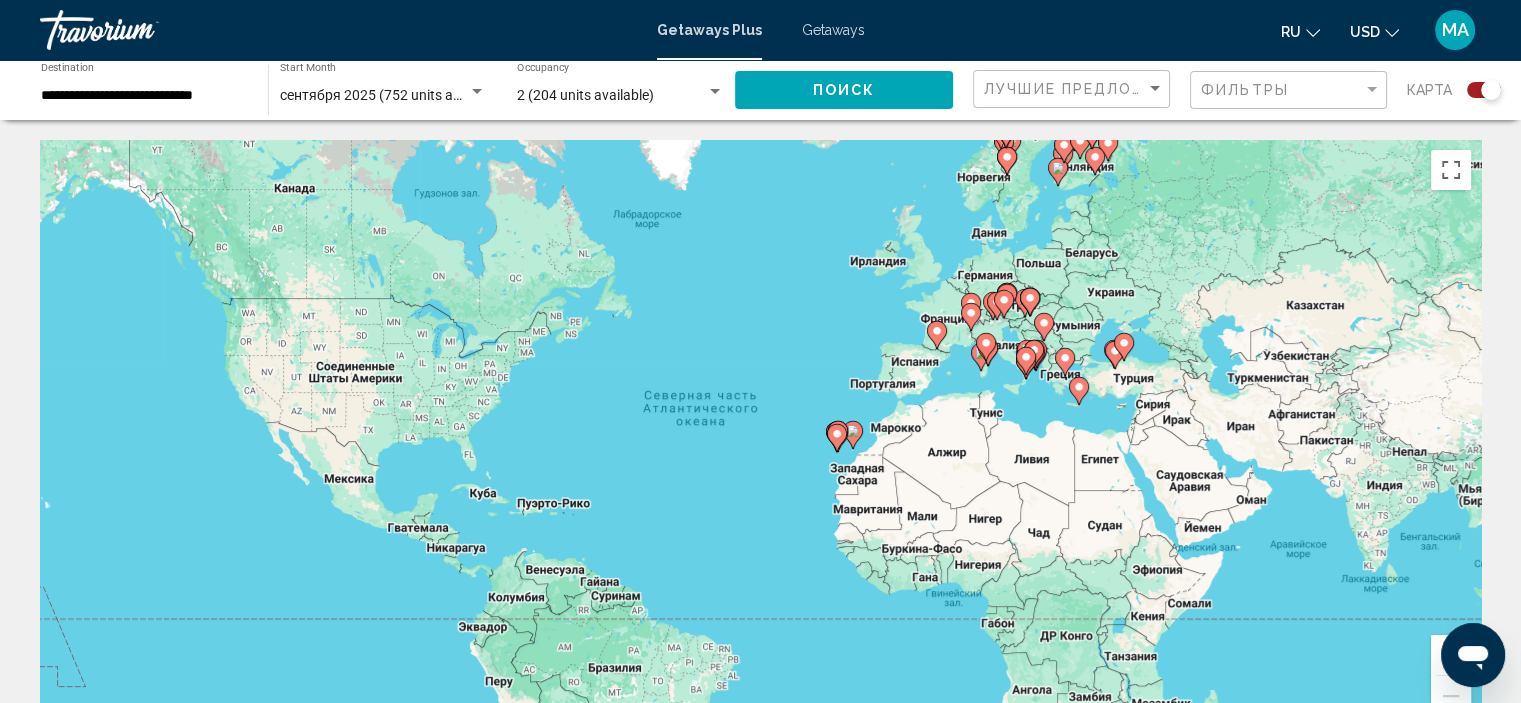 click 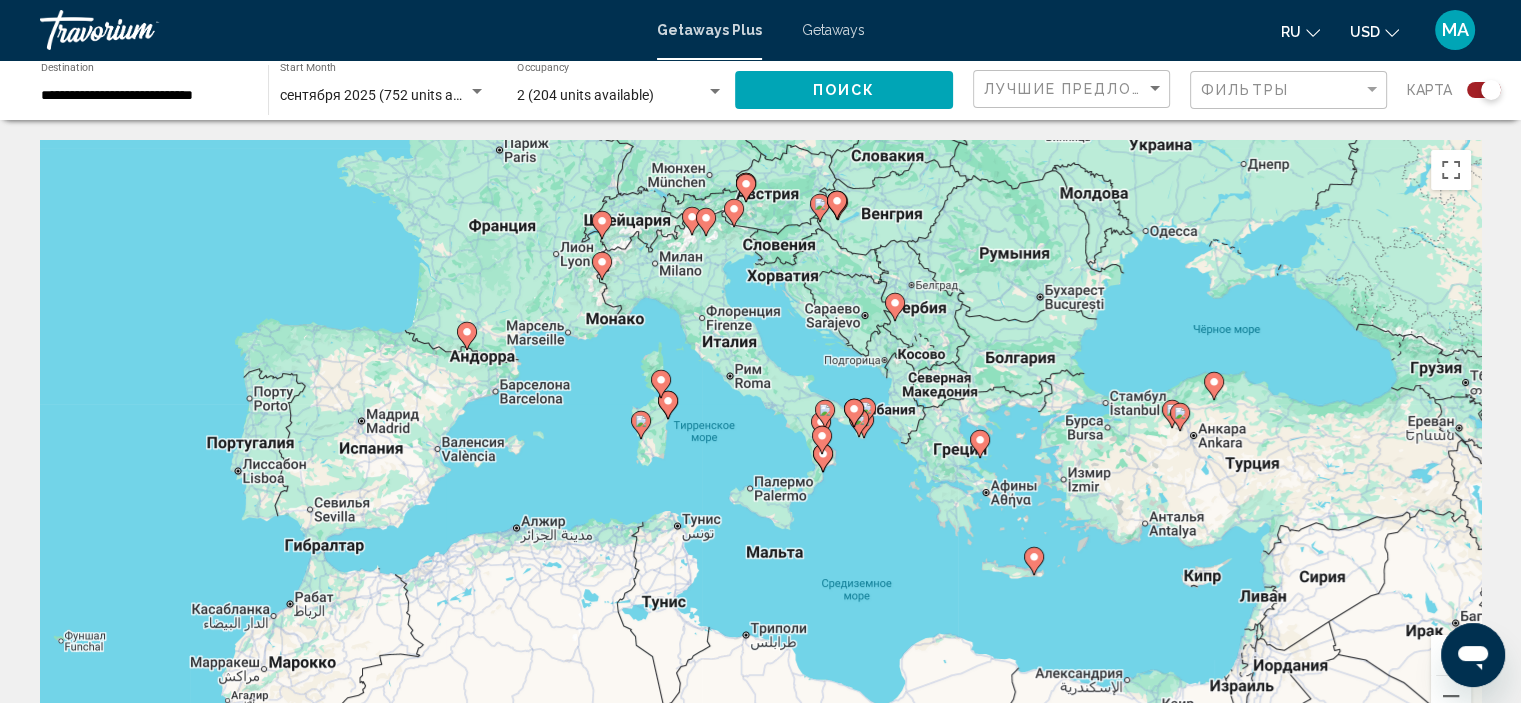 drag, startPoint x: 873, startPoint y: 593, endPoint x: 841, endPoint y: 347, distance: 248.07257 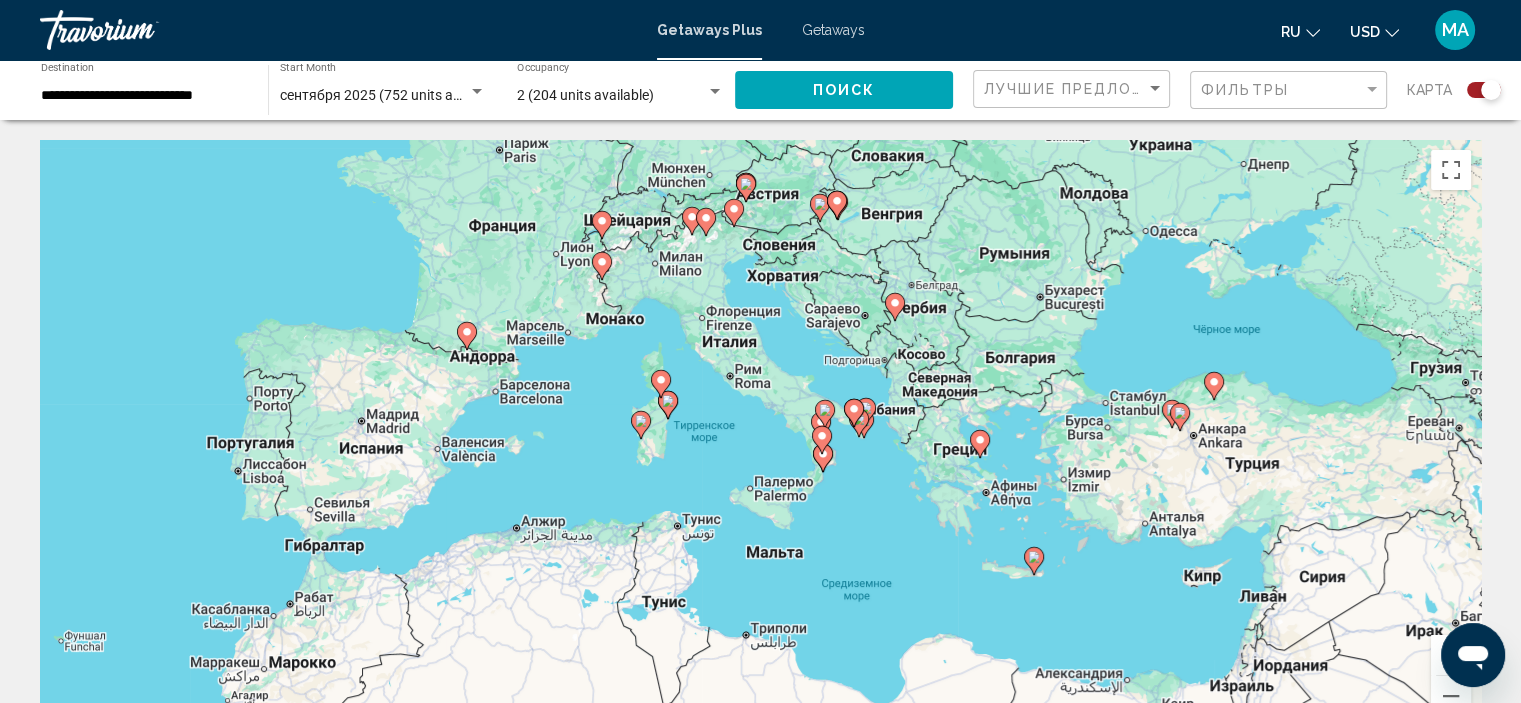 click on "Для навигации используйте клавиши со стрелками. Чтобы активировать перетаскивание с помощью клавиатуры, нажмите Alt + Ввод. После этого перемещайте маркер, используя клавиши со стрелками. Чтобы завершить перетаскивание, нажмите клавишу Ввод. Чтобы отменить действие, нажмите клавишу Esc." at bounding box center (760, 440) 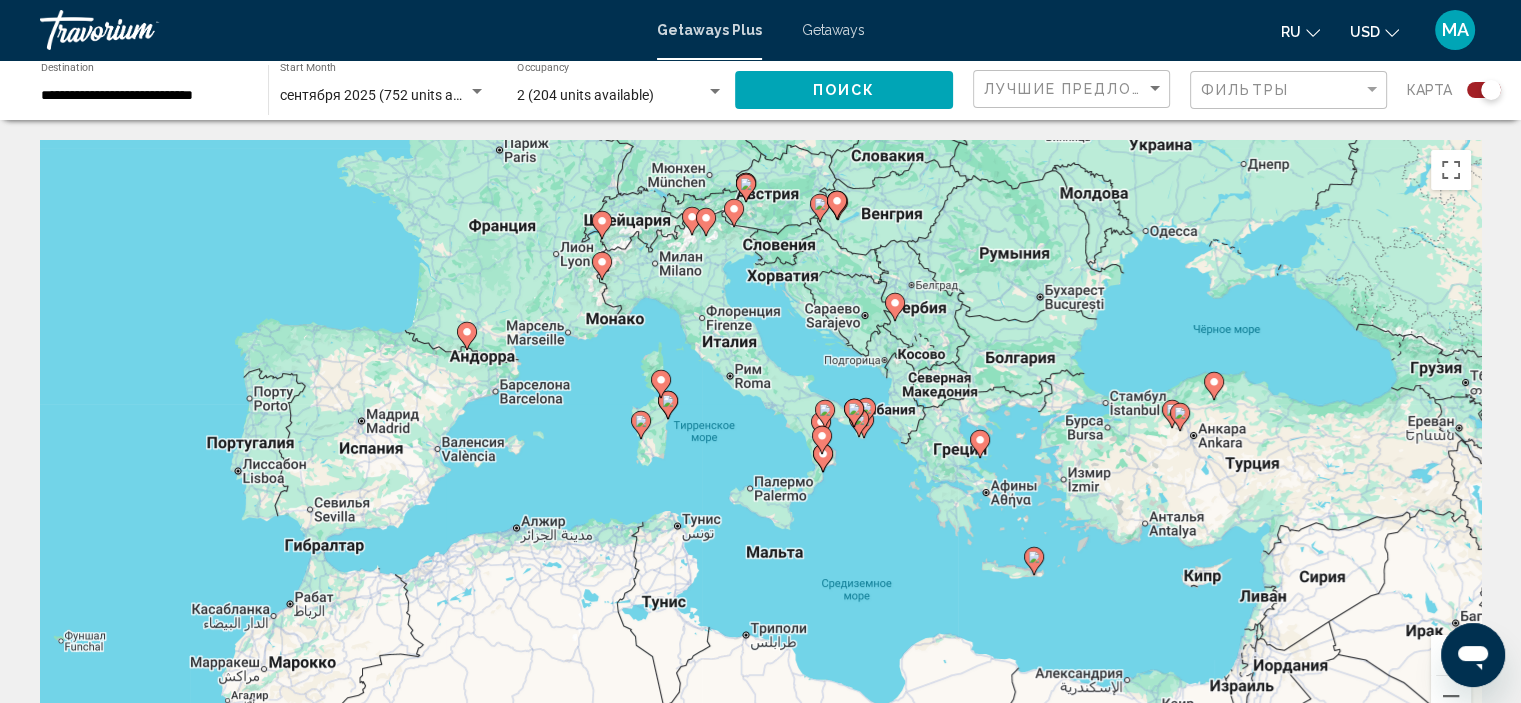 click at bounding box center (706, 222) 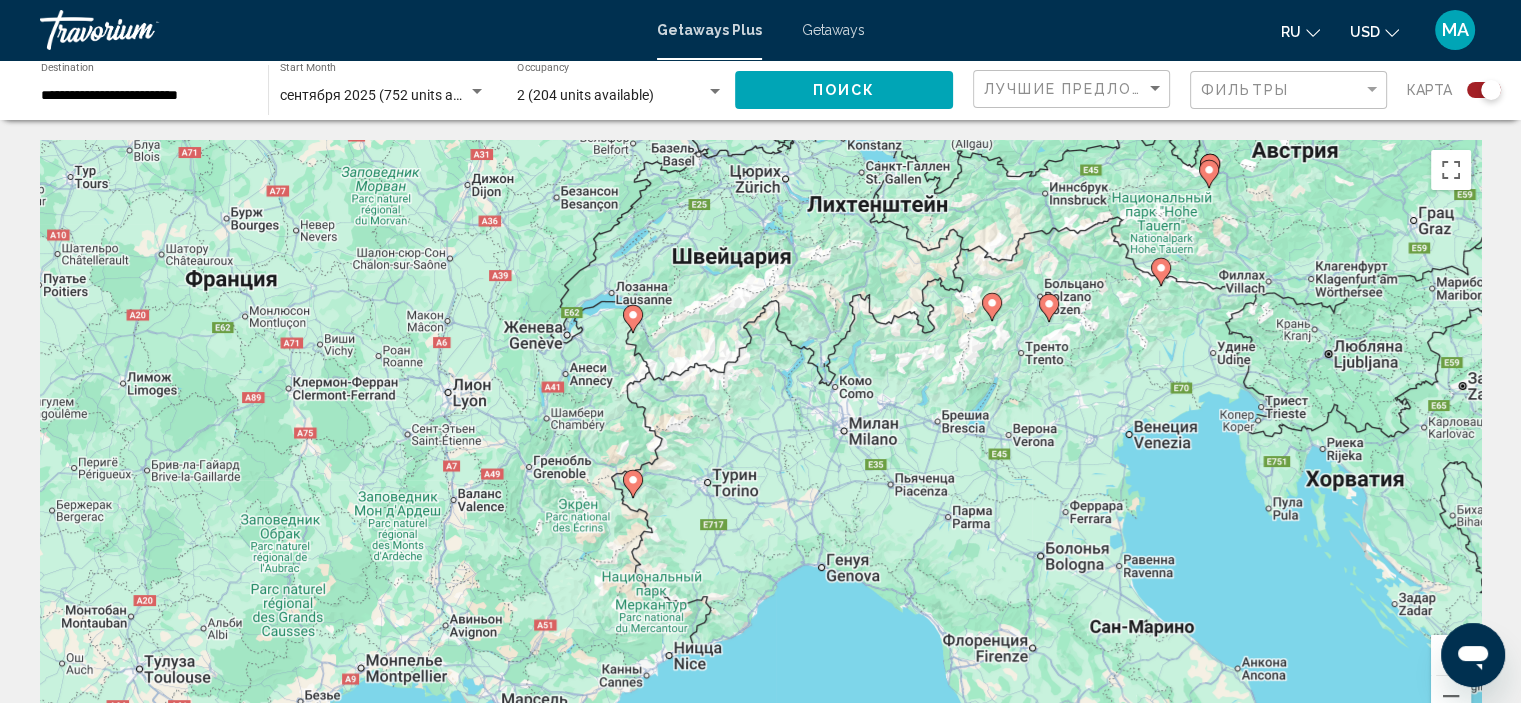 drag, startPoint x: 823, startPoint y: 531, endPoint x: 1108, endPoint y: 398, distance: 314.50595 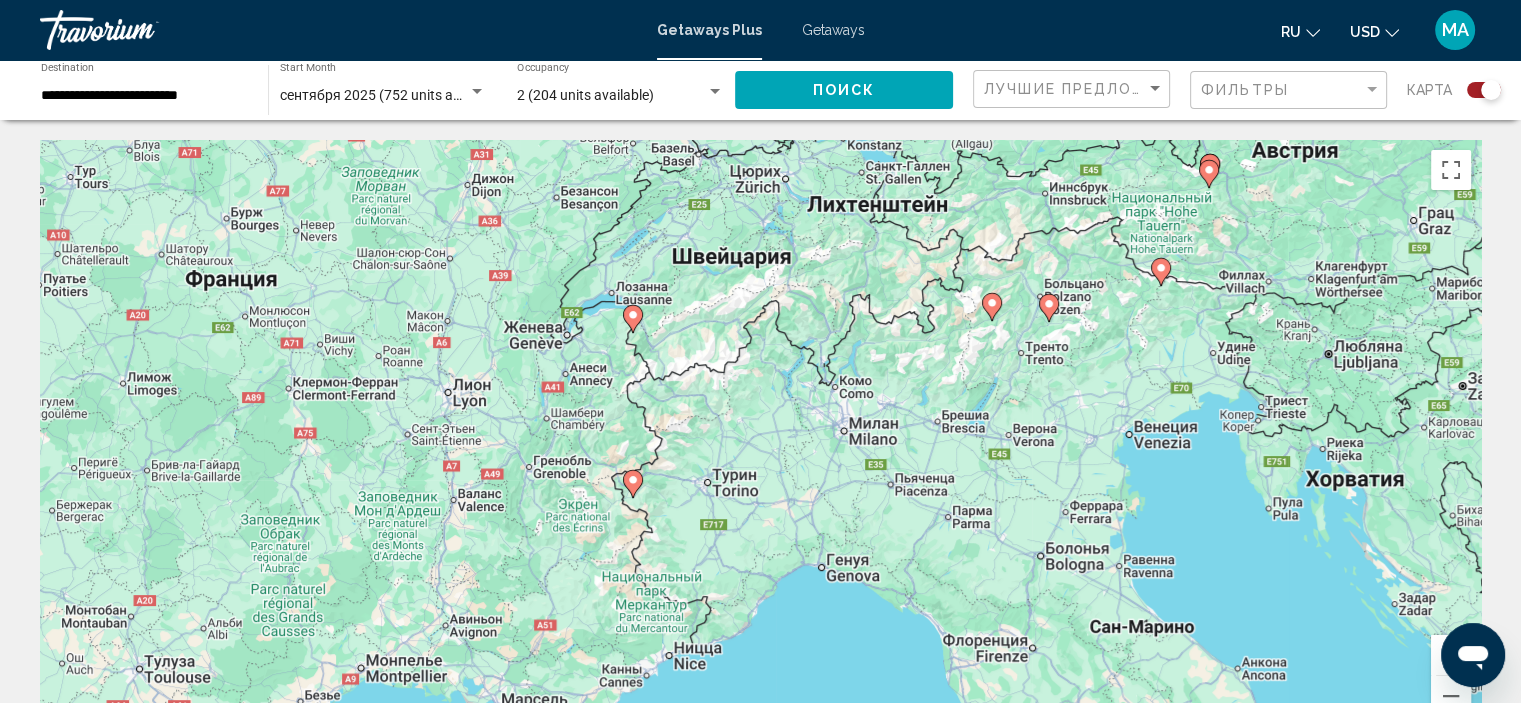 click at bounding box center (633, 484) 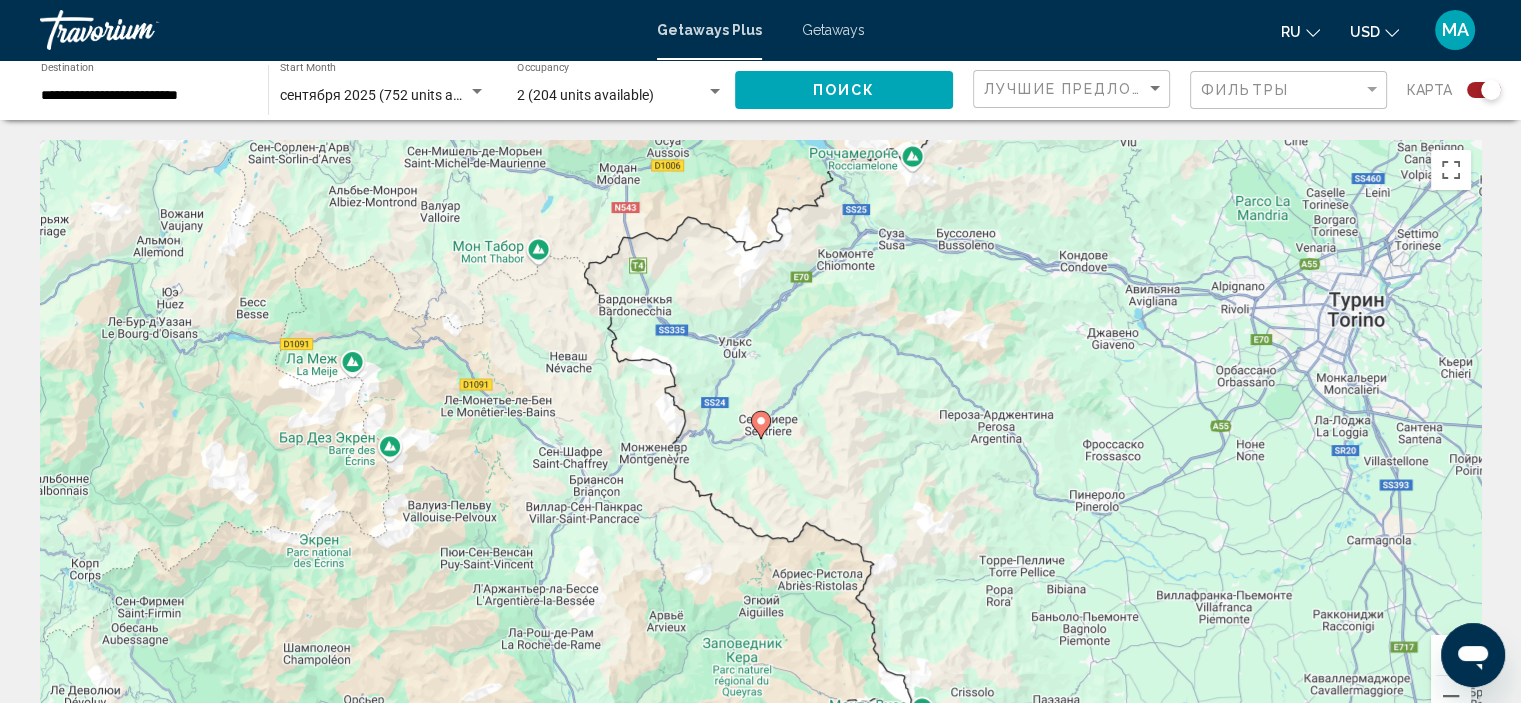 click 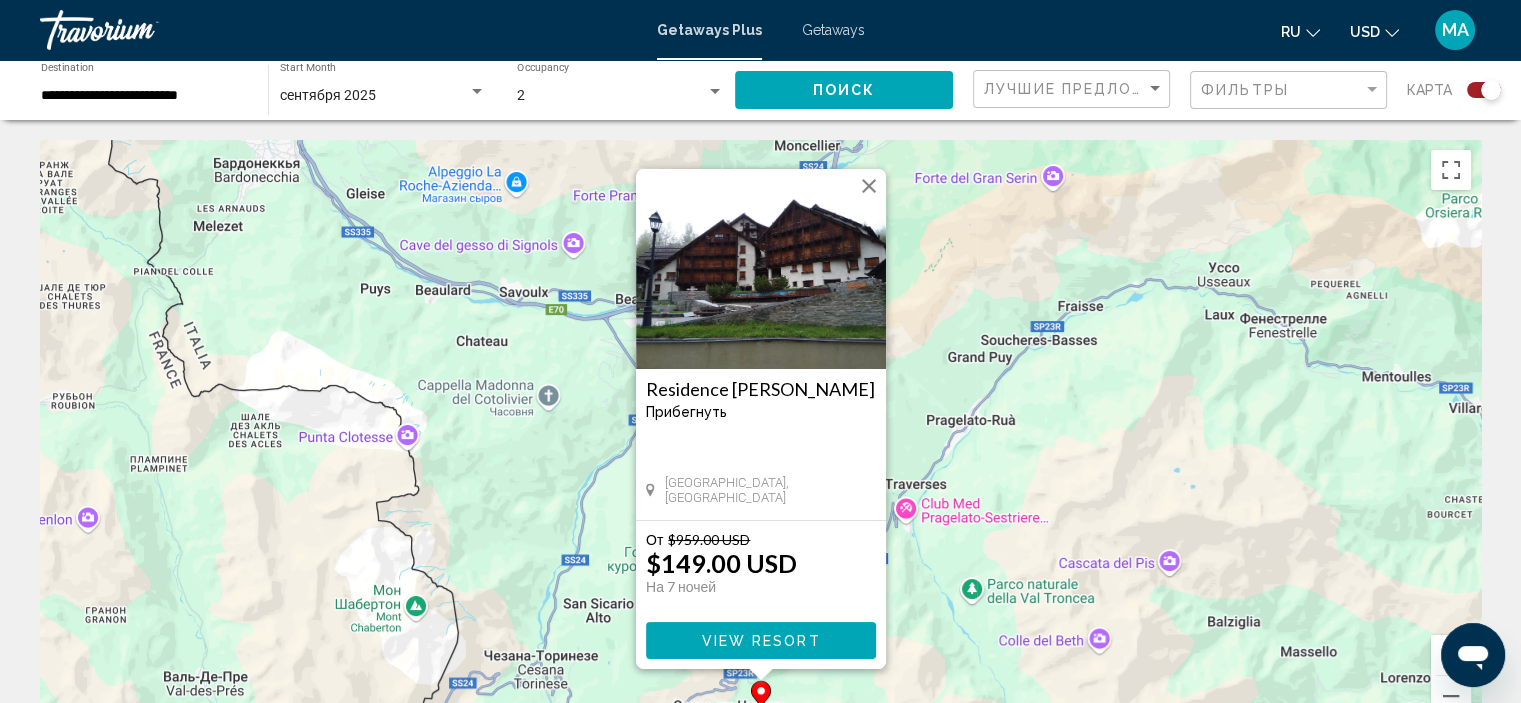 click at bounding box center (869, 186) 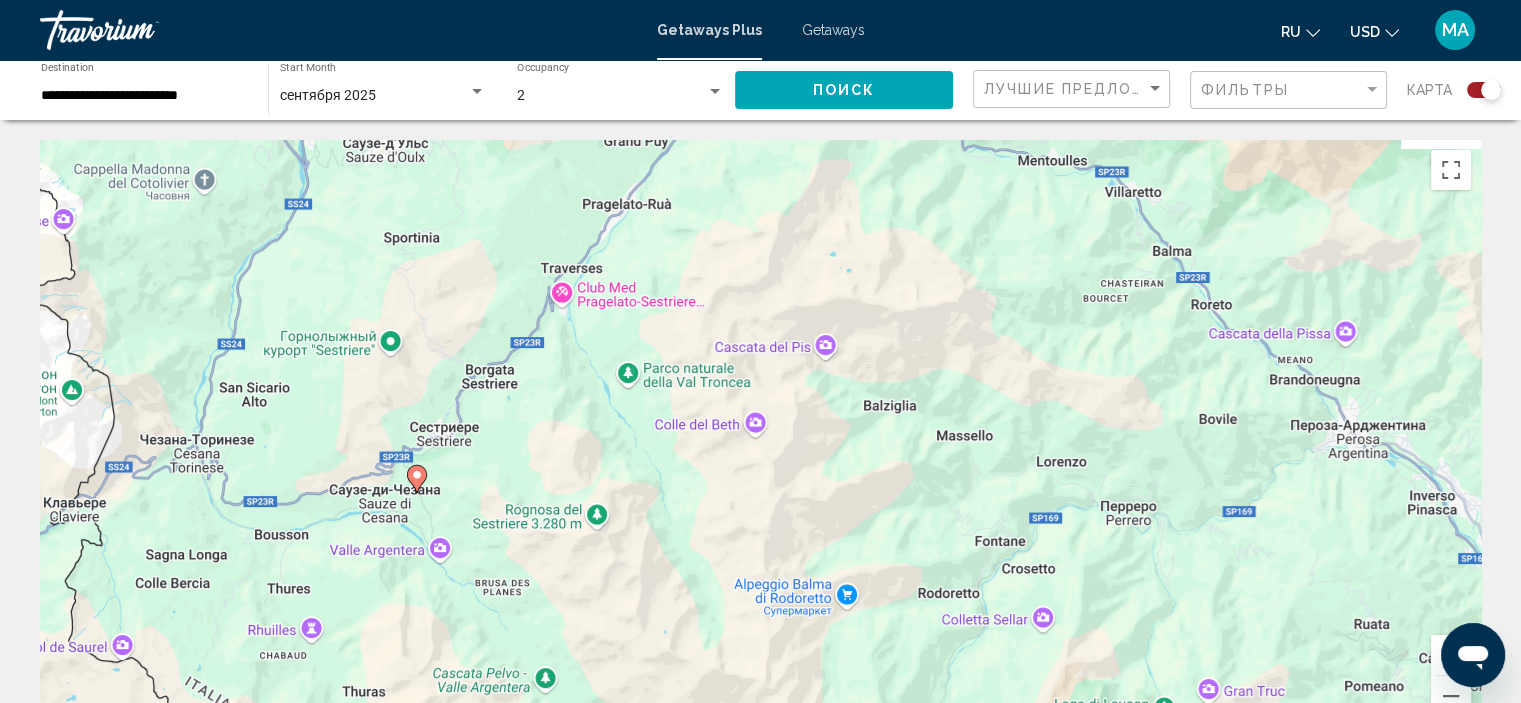 drag, startPoint x: 776, startPoint y: 335, endPoint x: 428, endPoint y: 110, distance: 414.40198 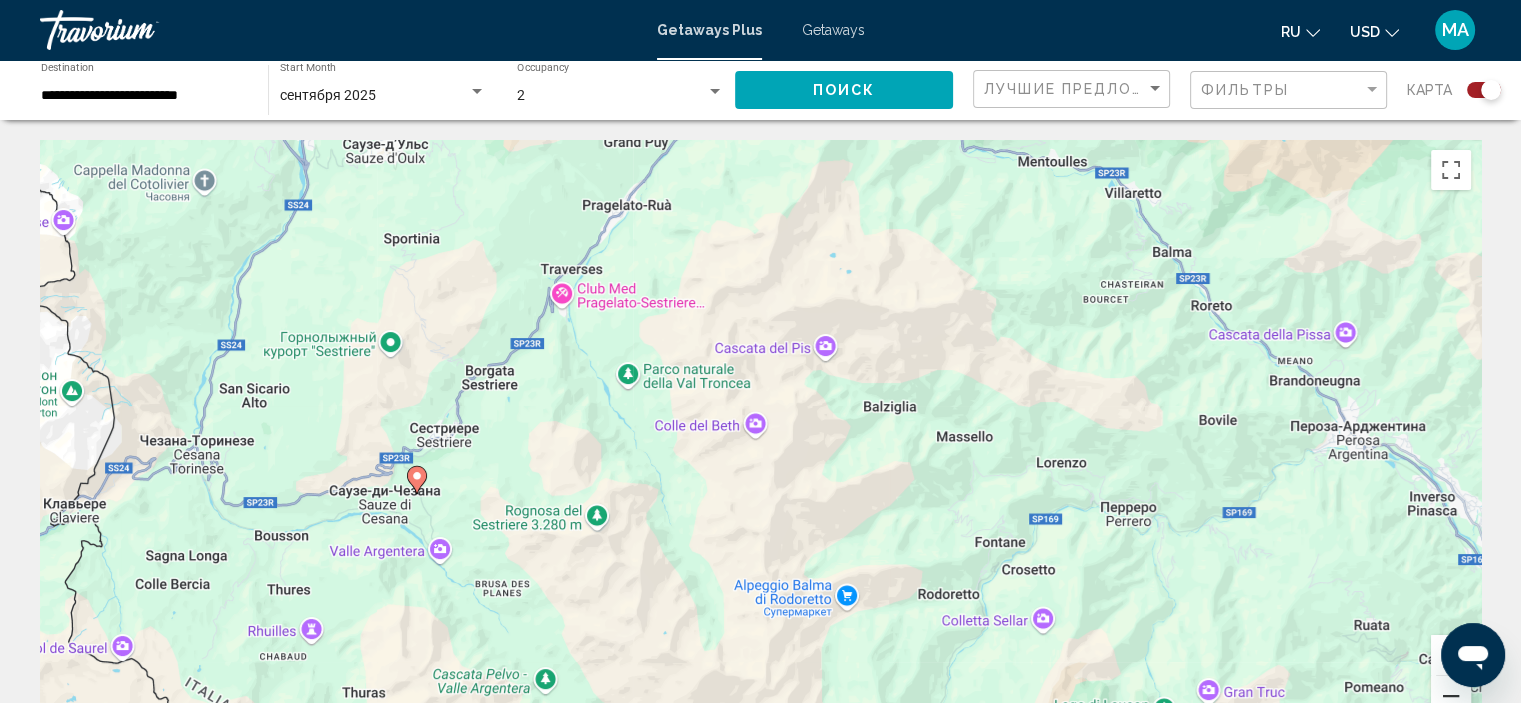 click at bounding box center (1451, 696) 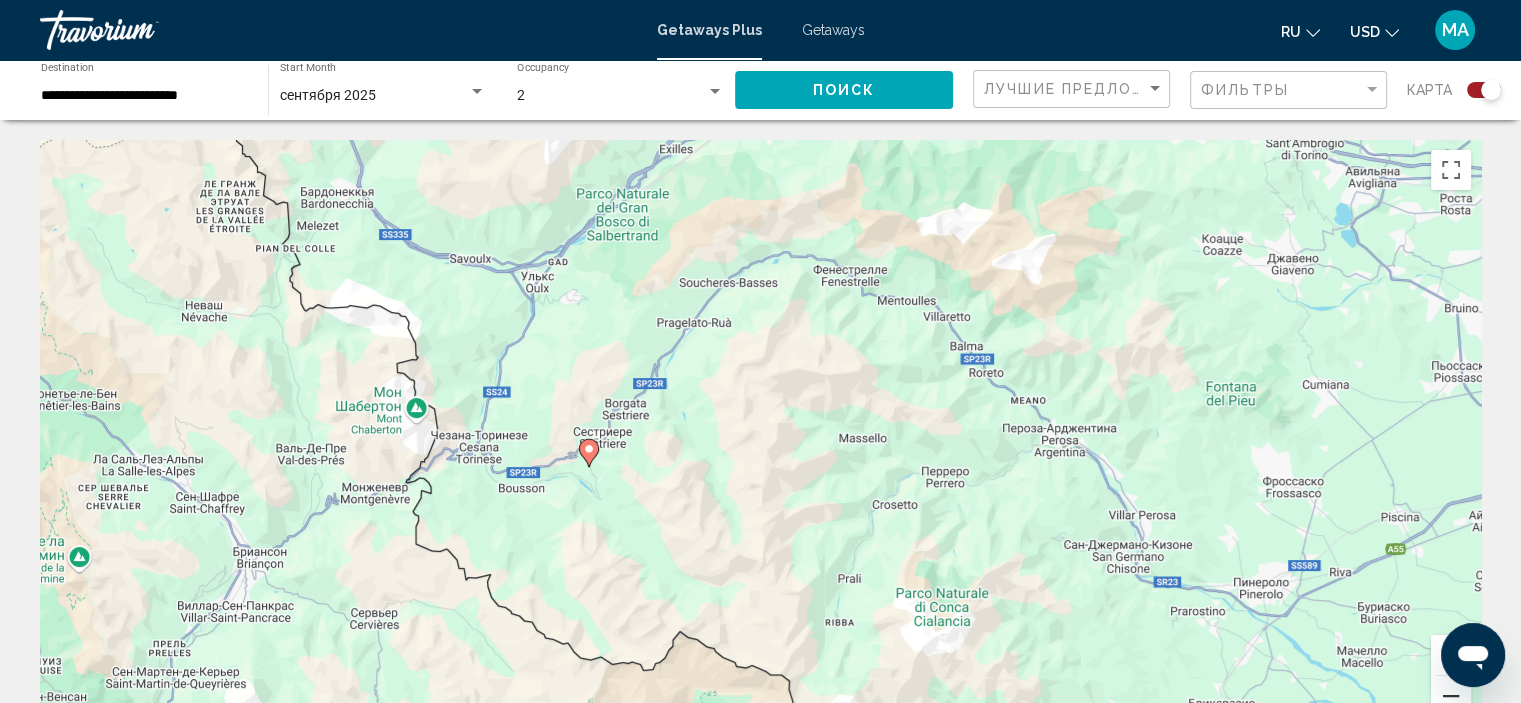 click at bounding box center [1451, 696] 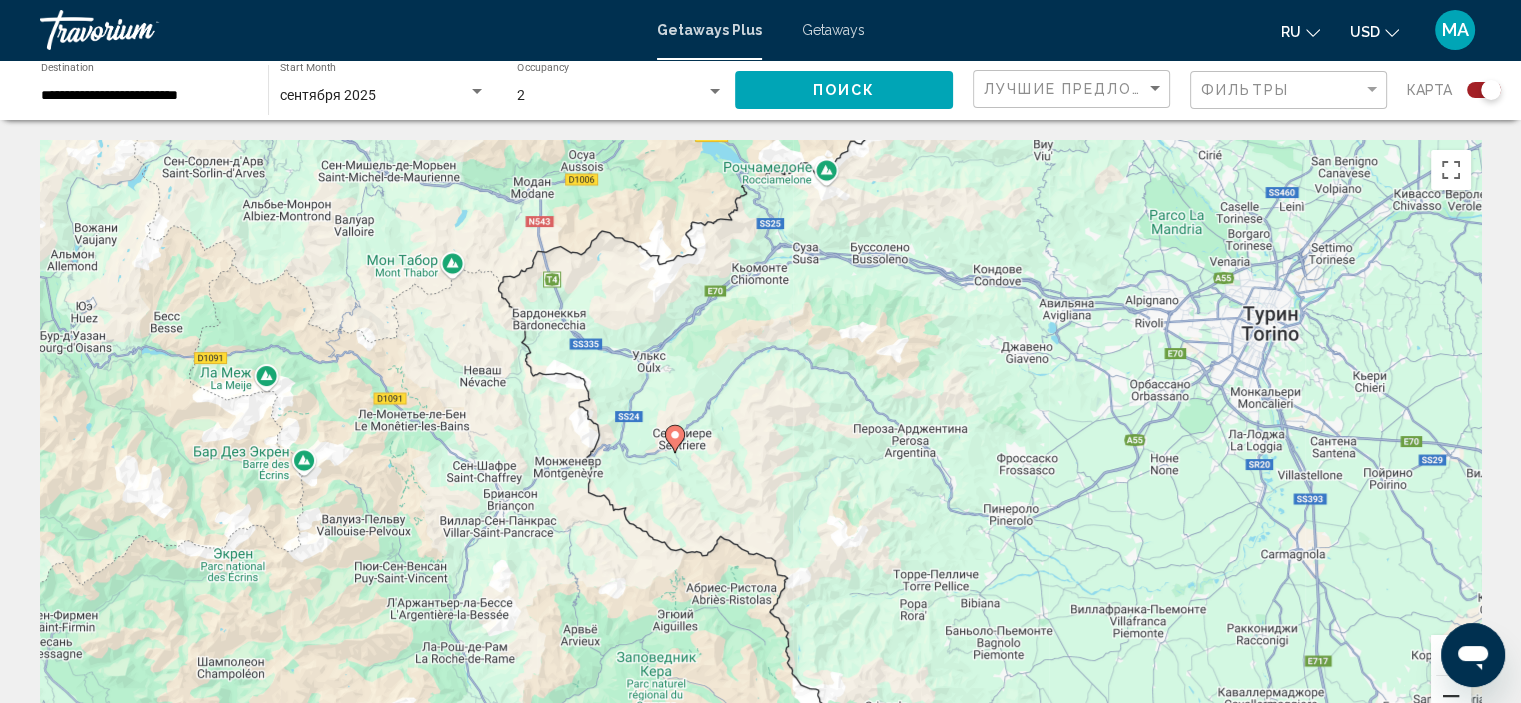 click at bounding box center (1451, 696) 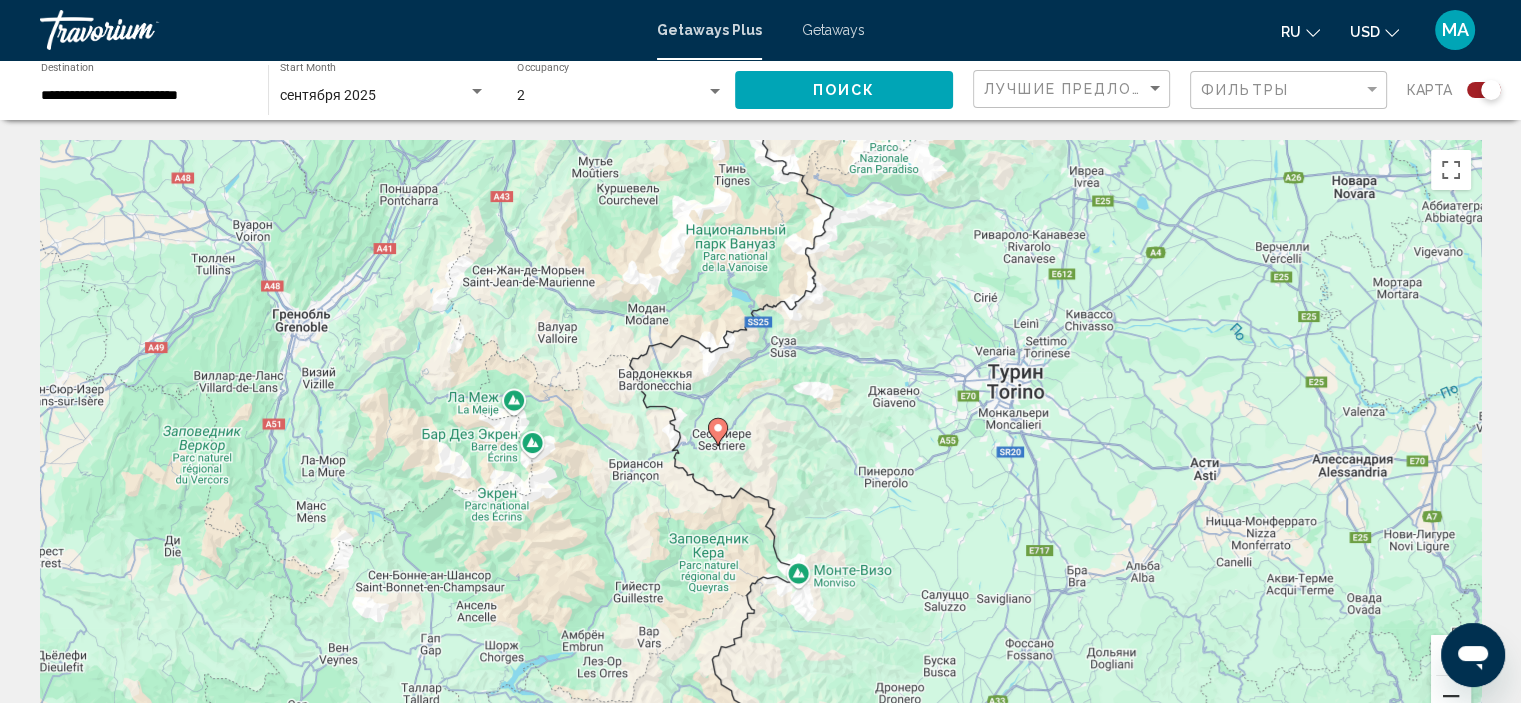 click at bounding box center (1451, 696) 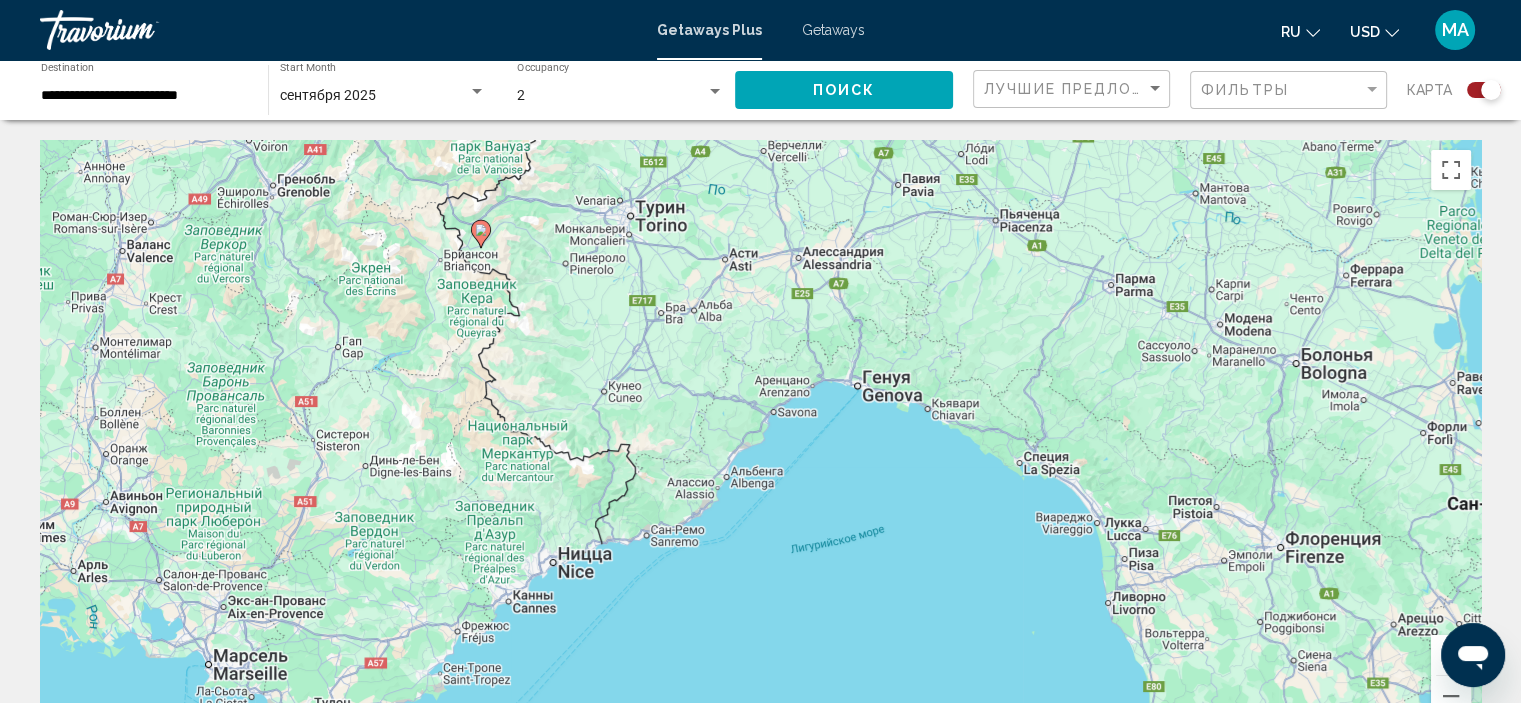 drag, startPoint x: 1189, startPoint y: 423, endPoint x: 927, endPoint y: 224, distance: 329.00607 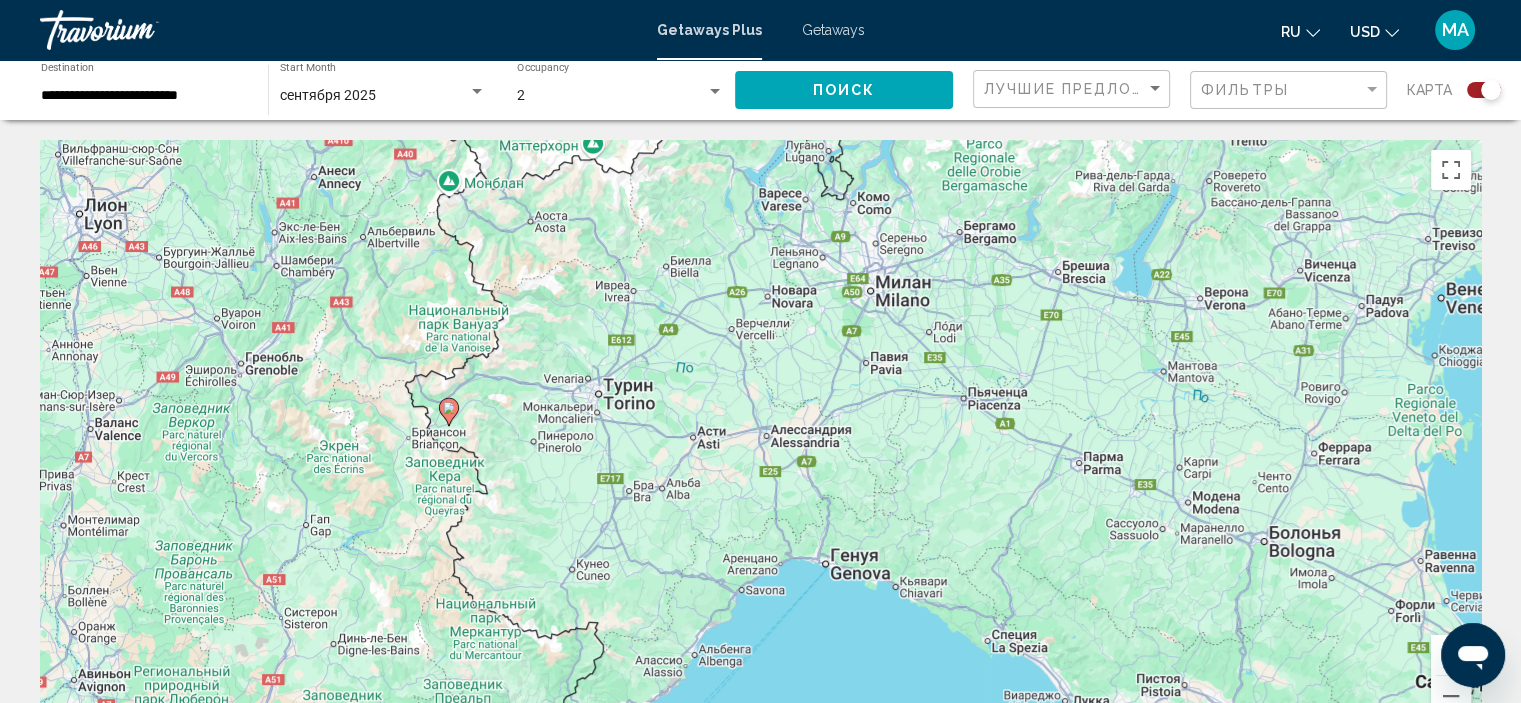 drag, startPoint x: 969, startPoint y: 308, endPoint x: 936, endPoint y: 491, distance: 185.9516 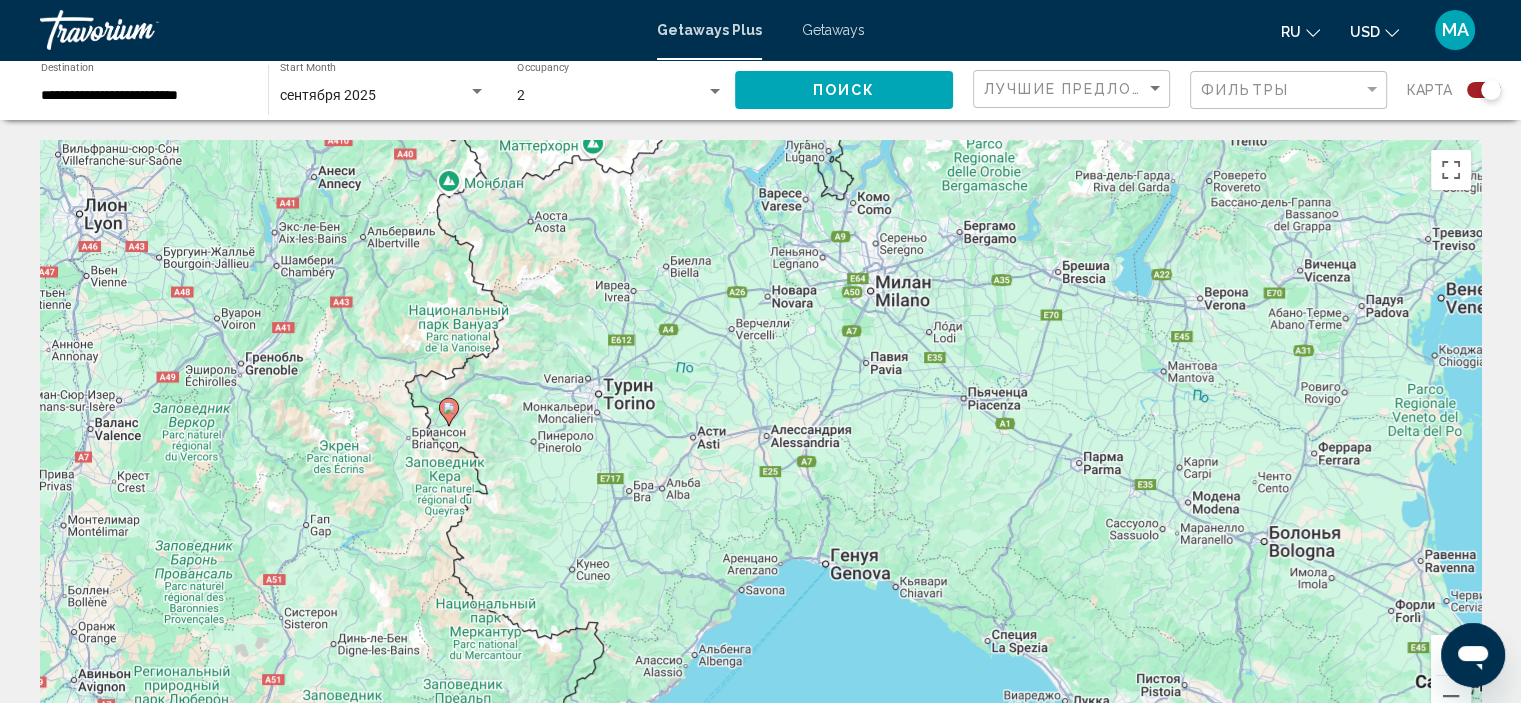 click on "Для навигации используйте клавиши со стрелками. Чтобы активировать перетаскивание с помощью клавиатуры, нажмите Alt + Ввод. После этого перемещайте маркер, используя клавиши со стрелками. Чтобы завершить перетаскивание, нажмите клавишу Ввод. Чтобы отменить действие, нажмите клавишу Esc." at bounding box center [760, 440] 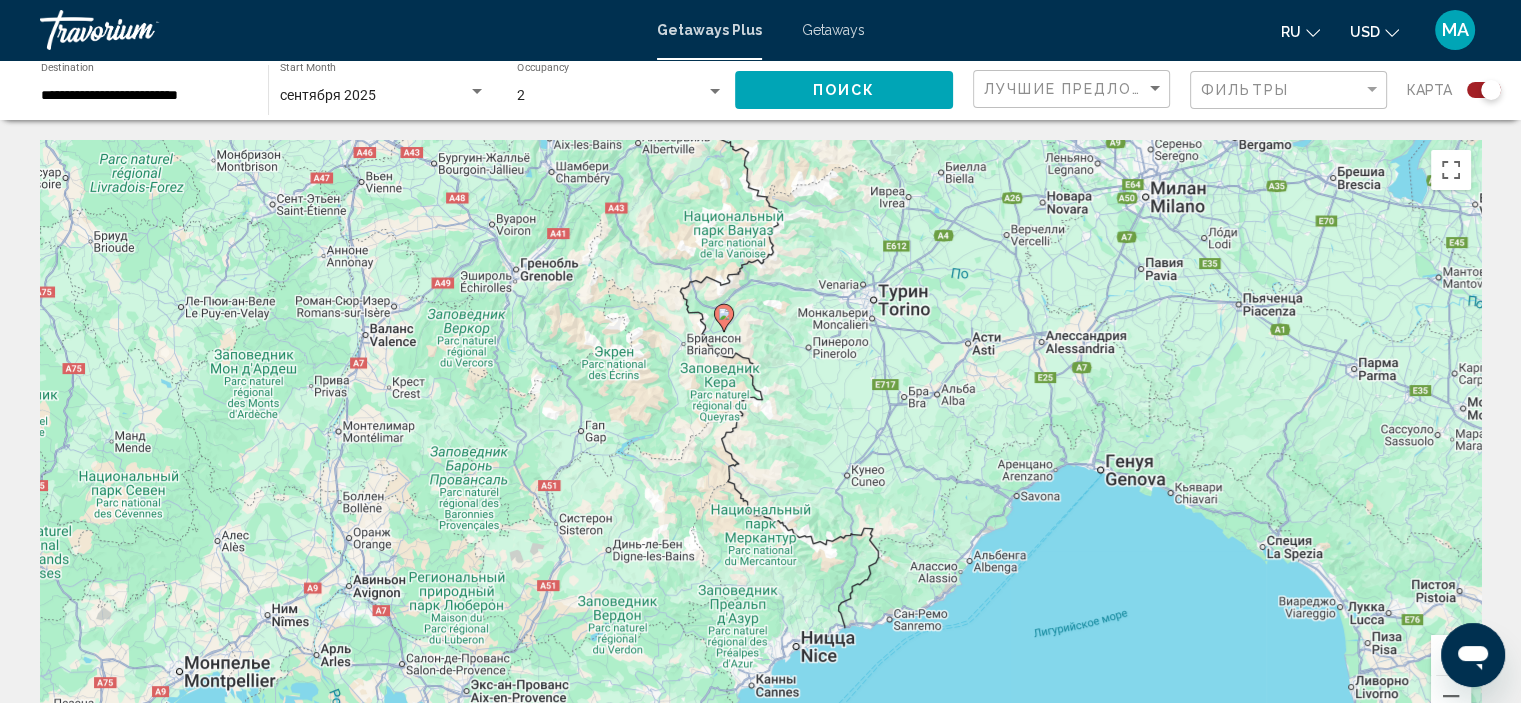 drag, startPoint x: 1263, startPoint y: 503, endPoint x: 1535, endPoint y: 407, distance: 288.4441 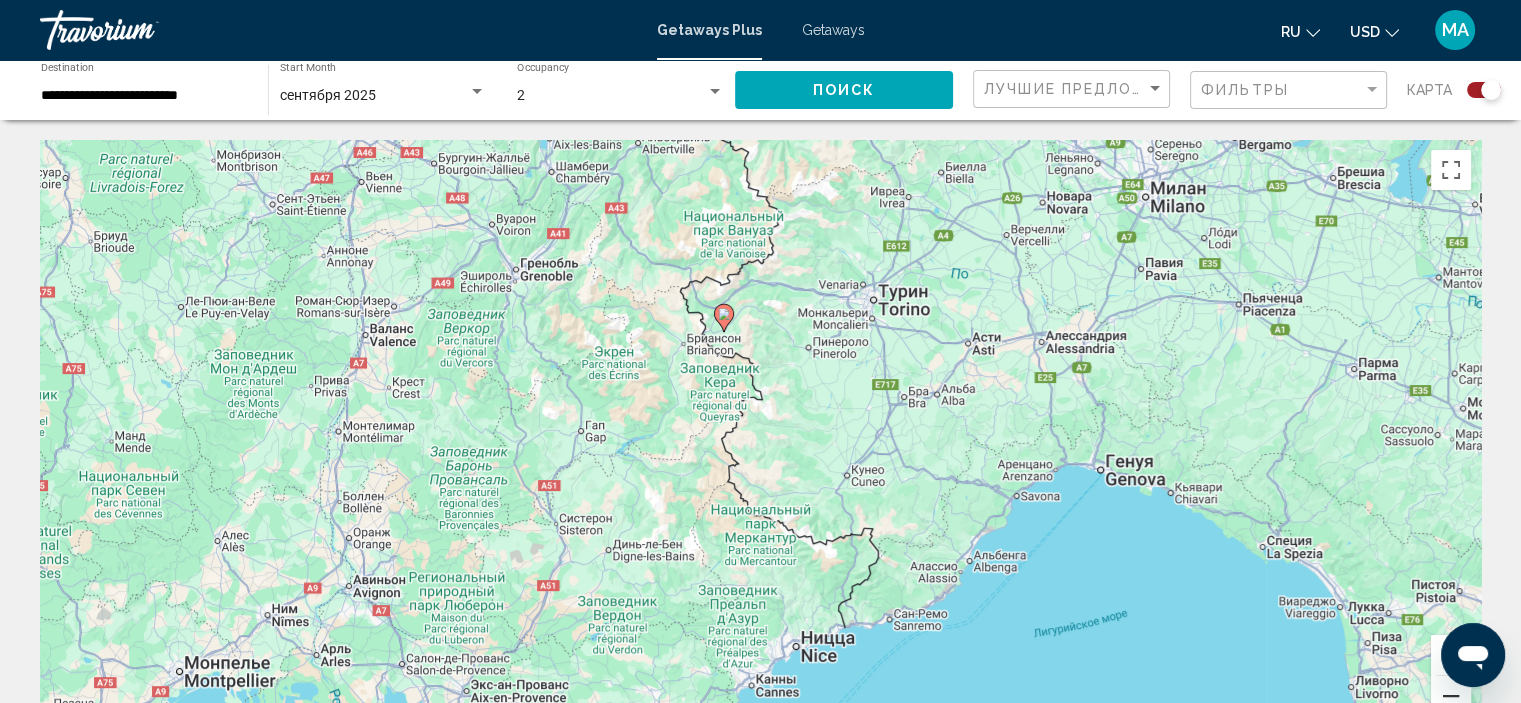 click at bounding box center [1451, 696] 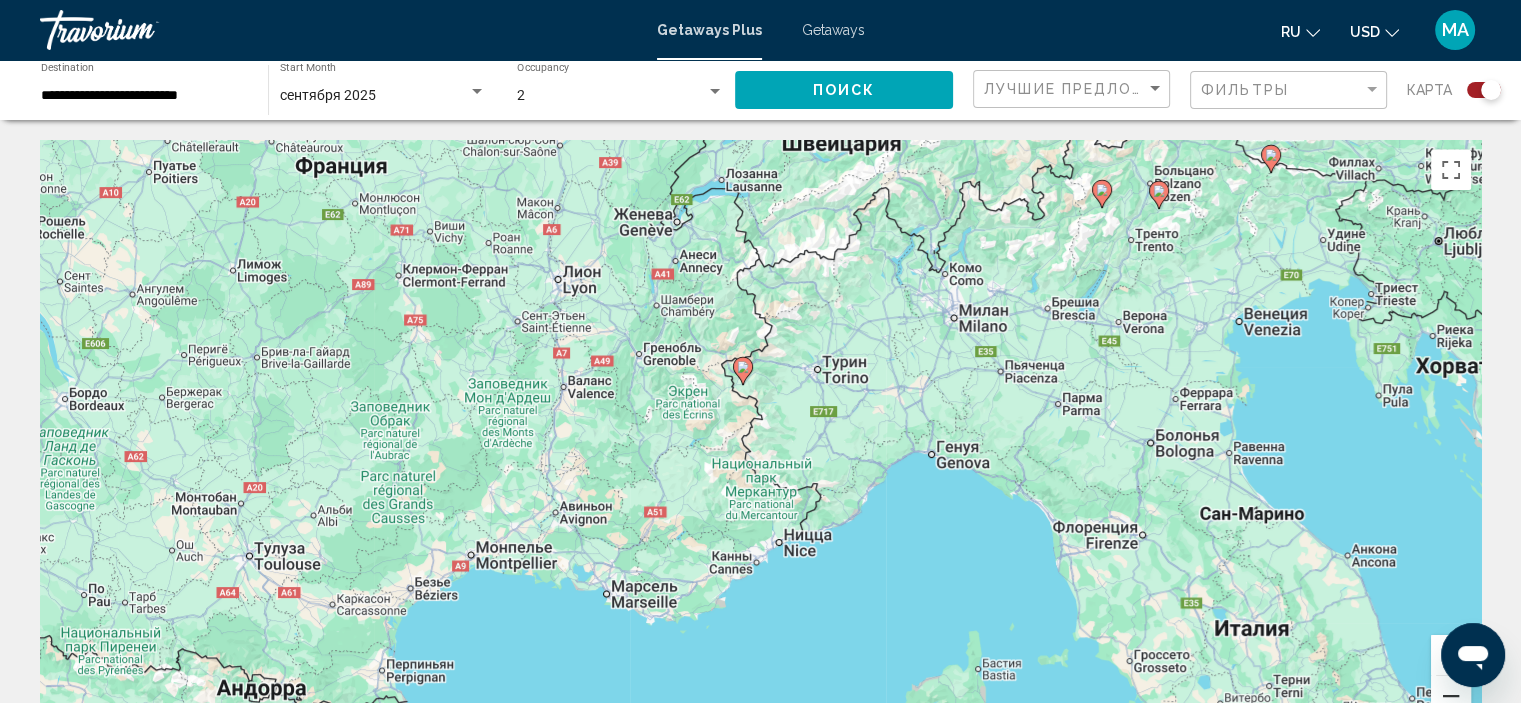 click at bounding box center [1451, 696] 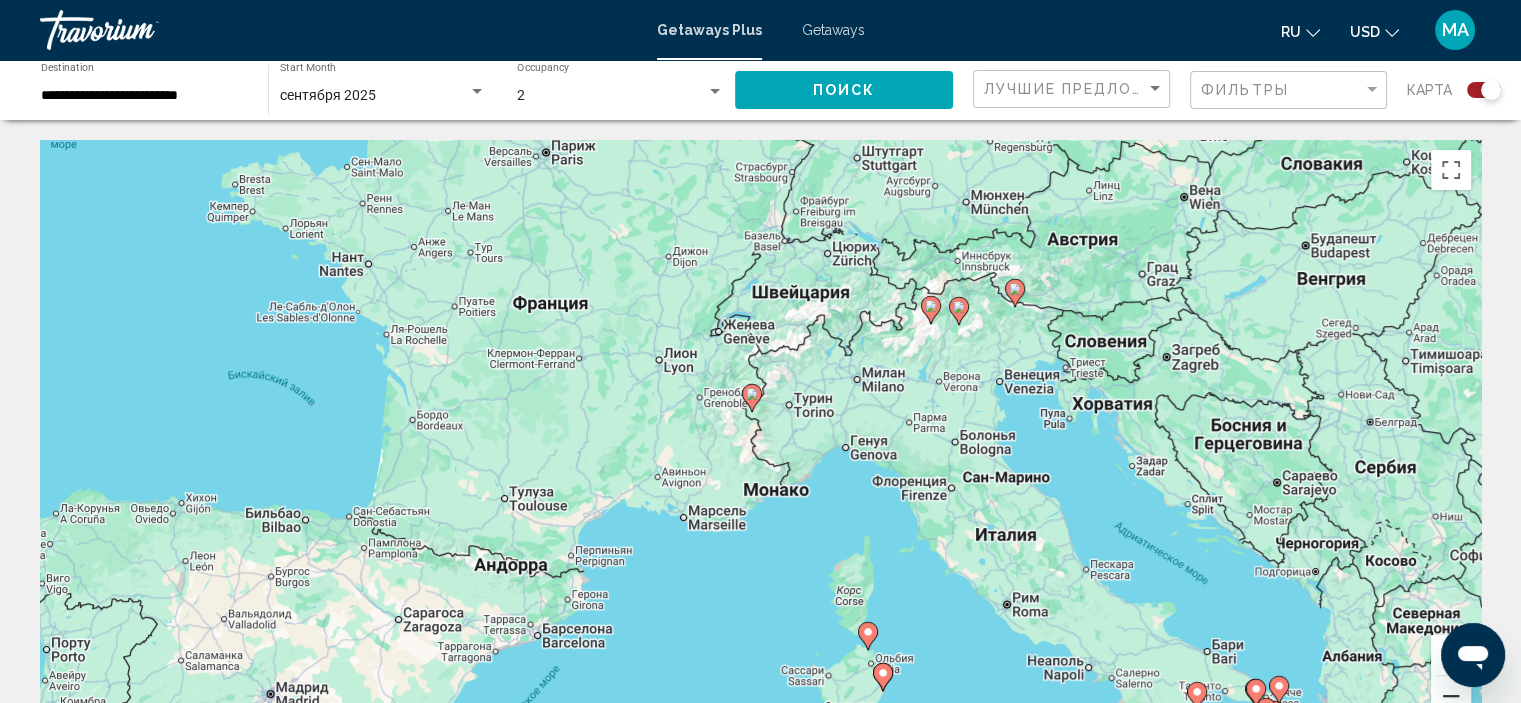click at bounding box center [1451, 696] 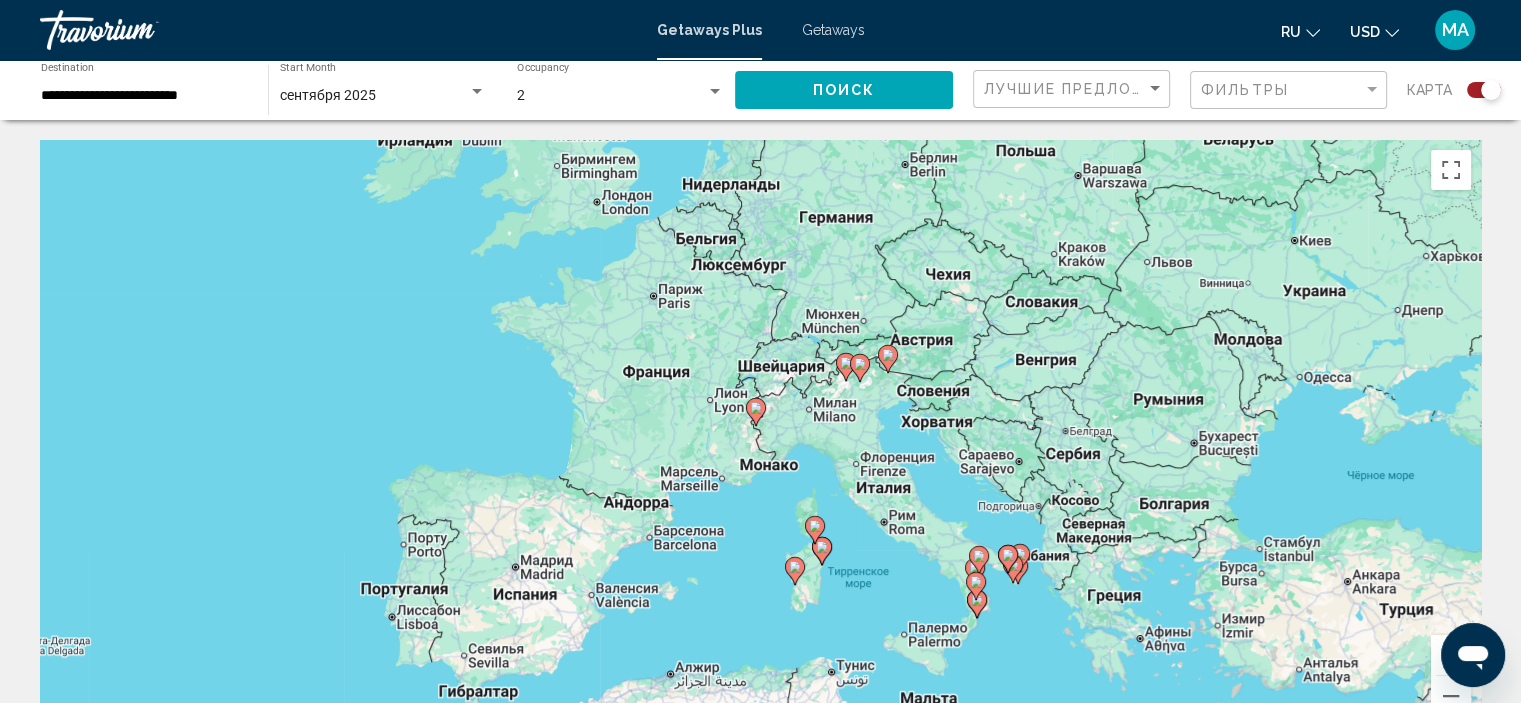 click at bounding box center [979, 560] 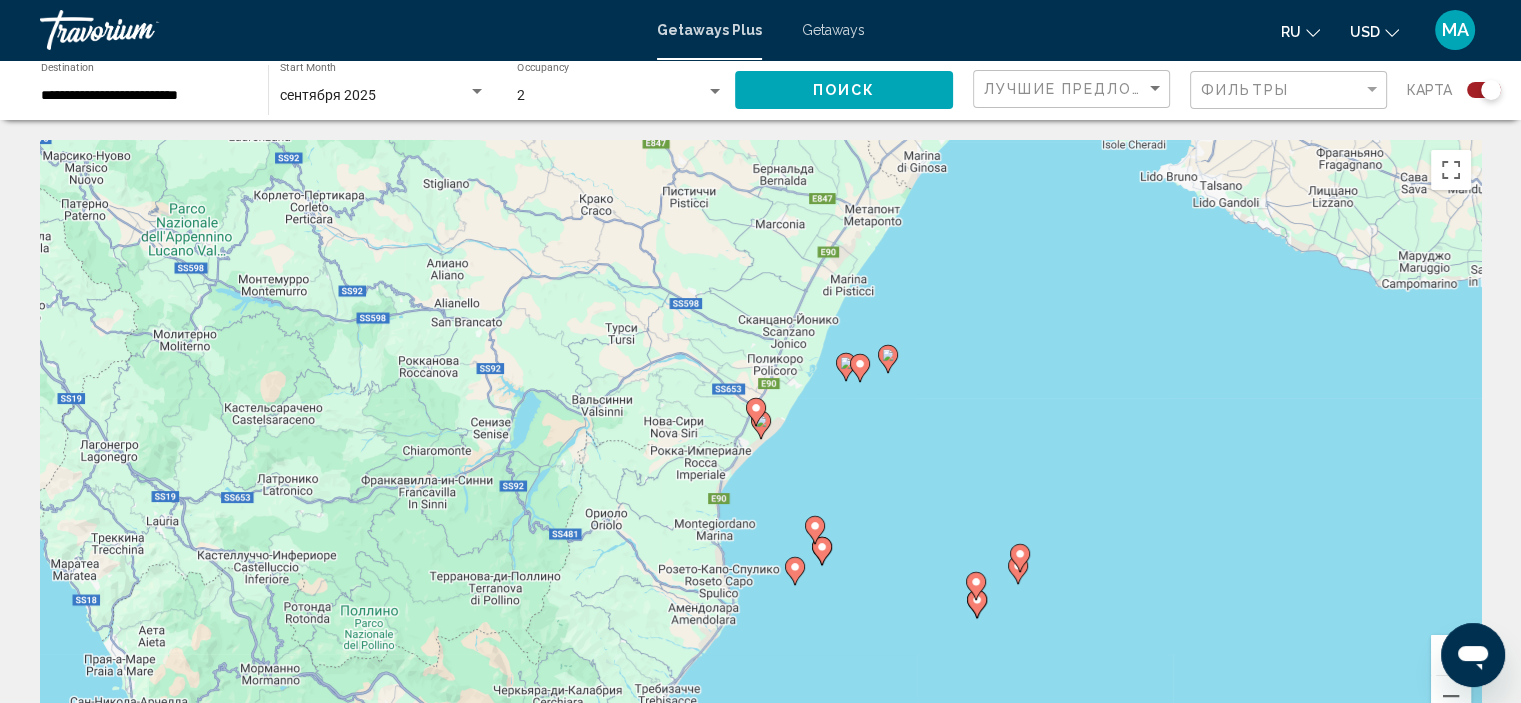 click 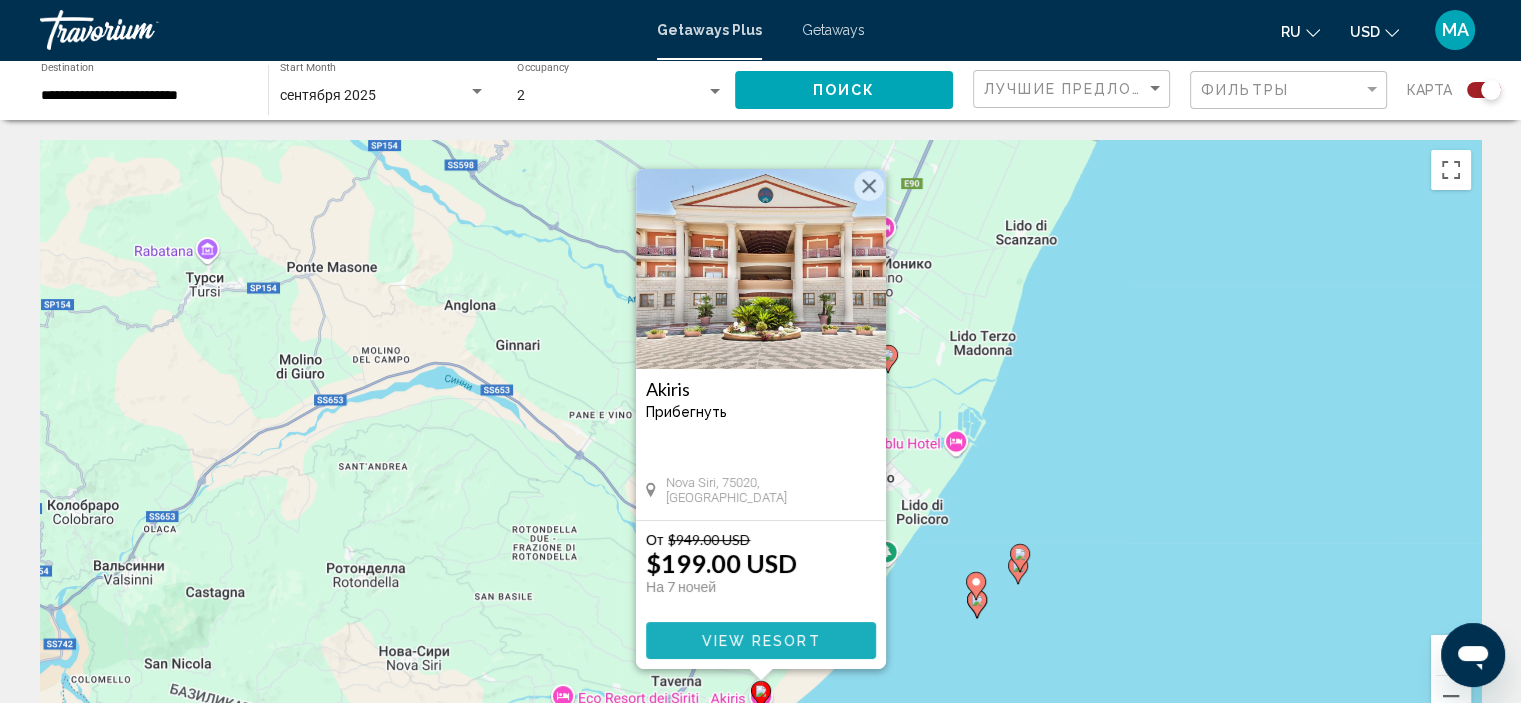 click on "View Resort" at bounding box center [761, 640] 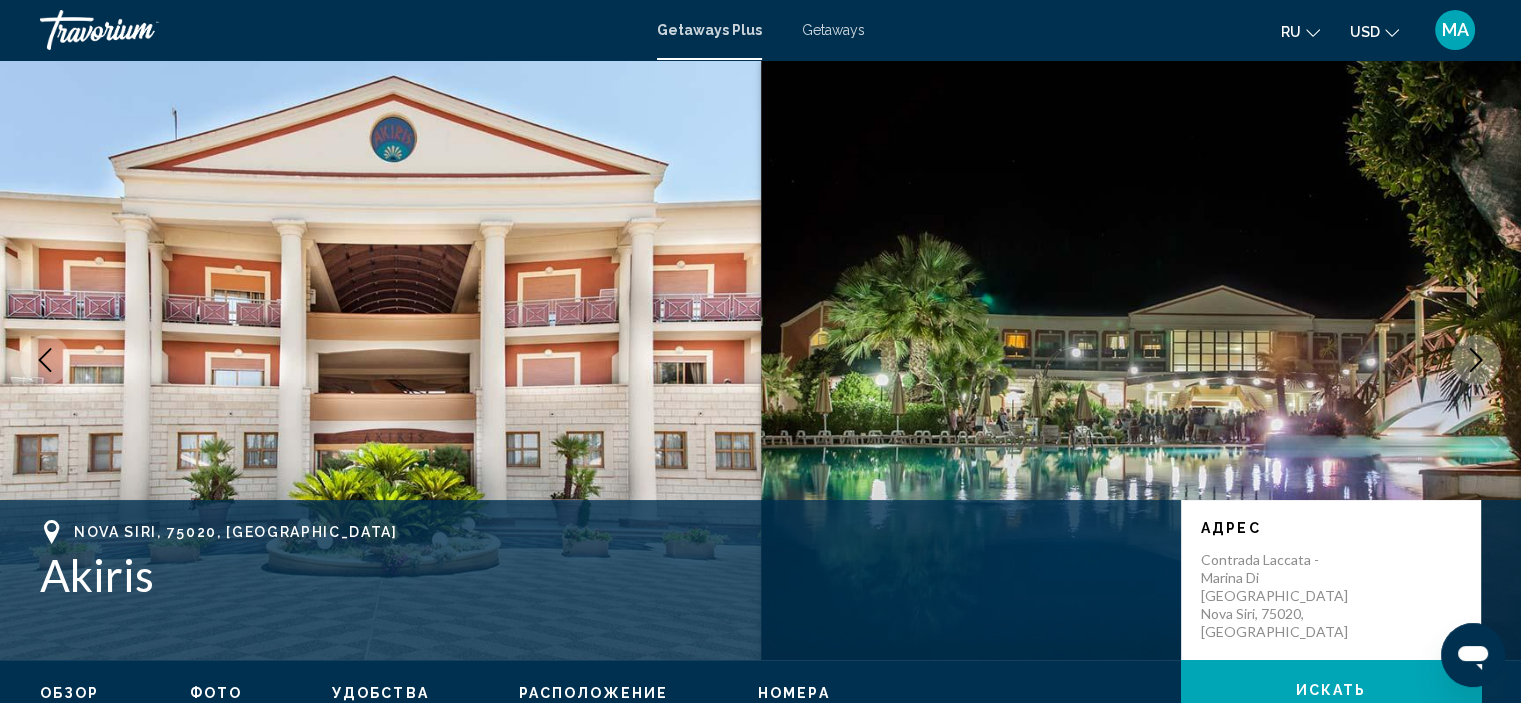 scroll, scrollTop: 8, scrollLeft: 0, axis: vertical 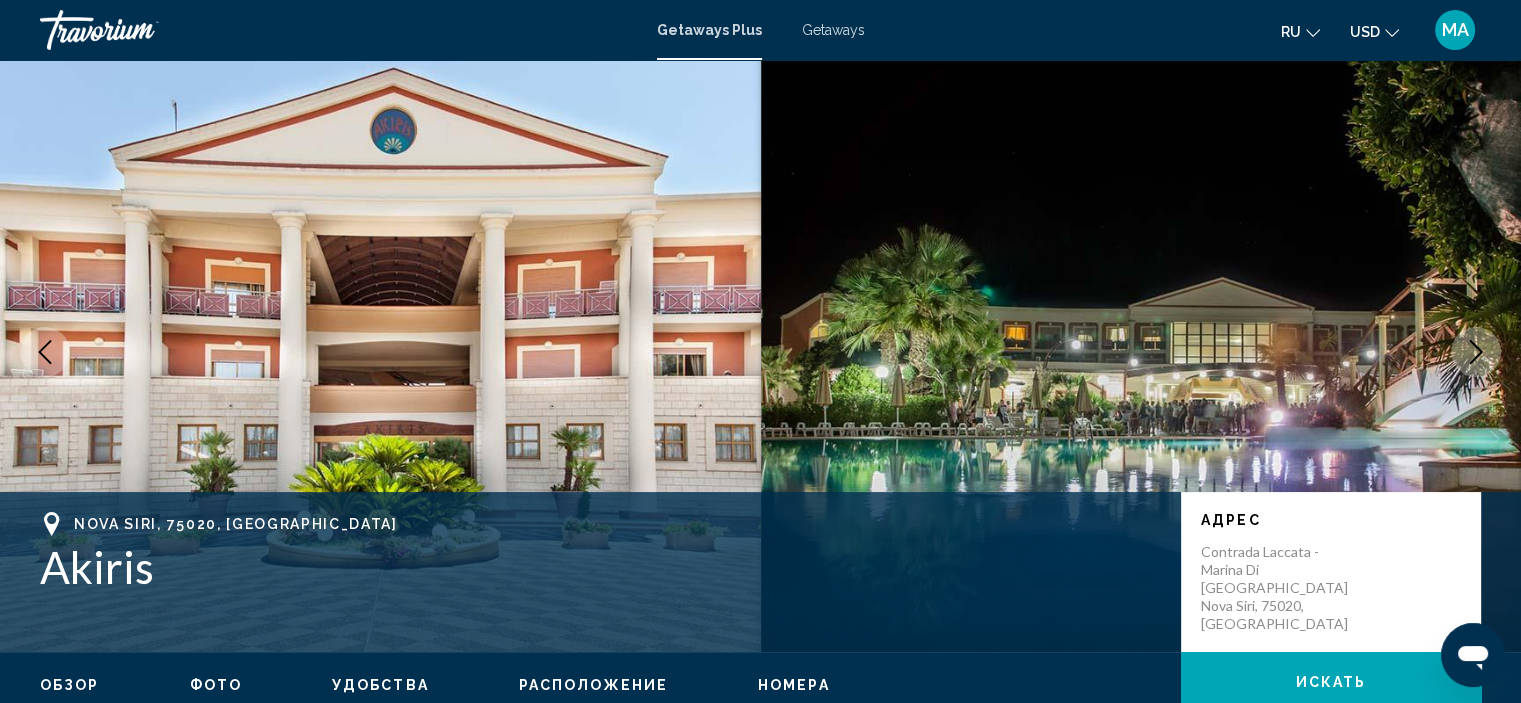 click at bounding box center [380, 352] 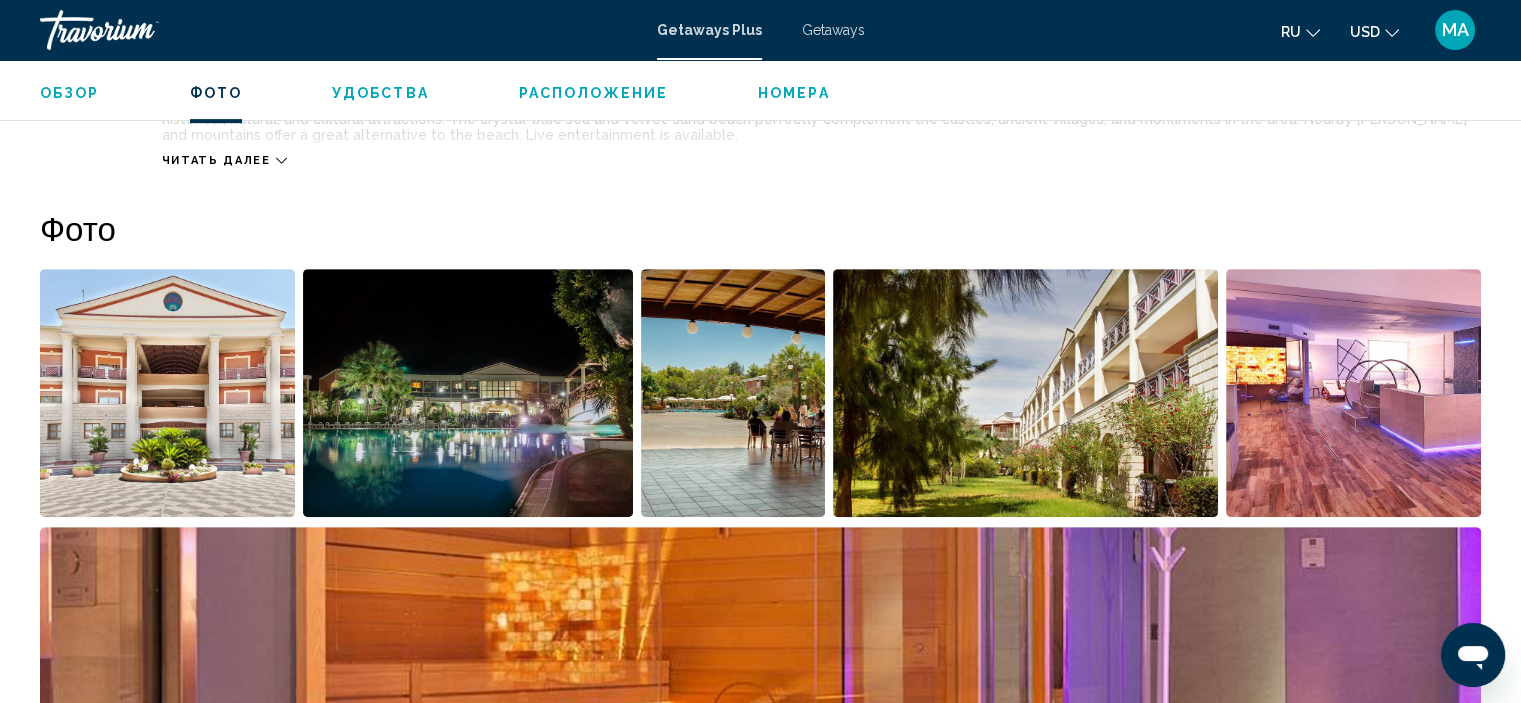scroll, scrollTop: 891, scrollLeft: 0, axis: vertical 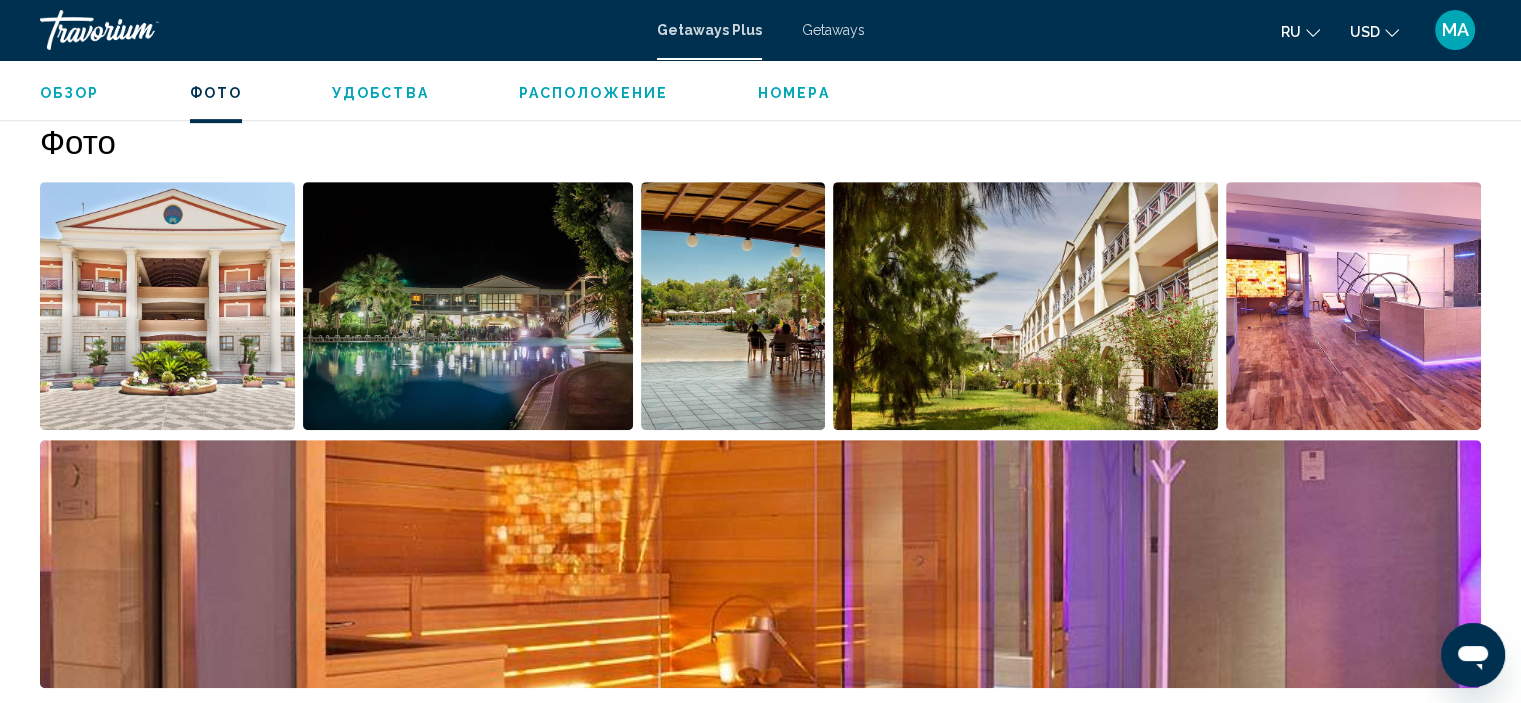 click at bounding box center [468, 306] 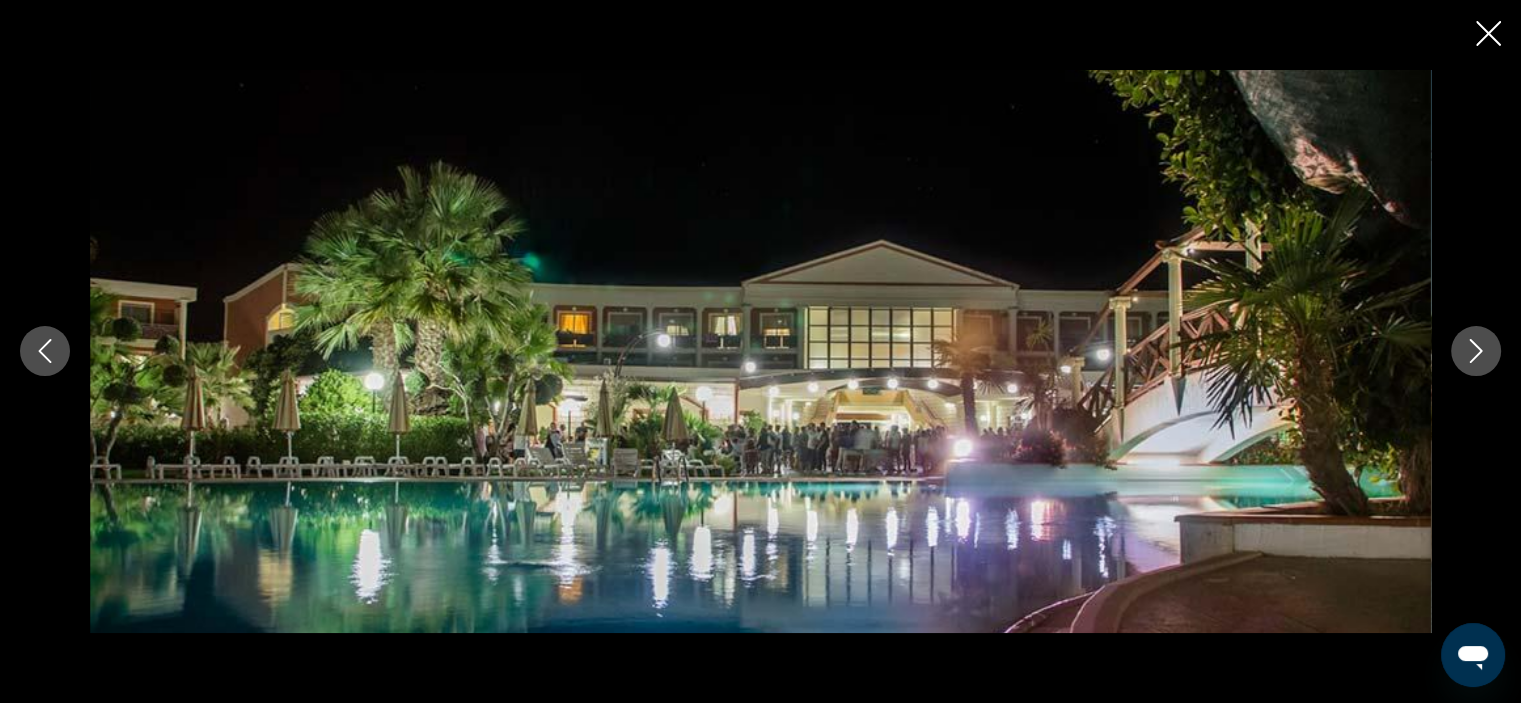 click 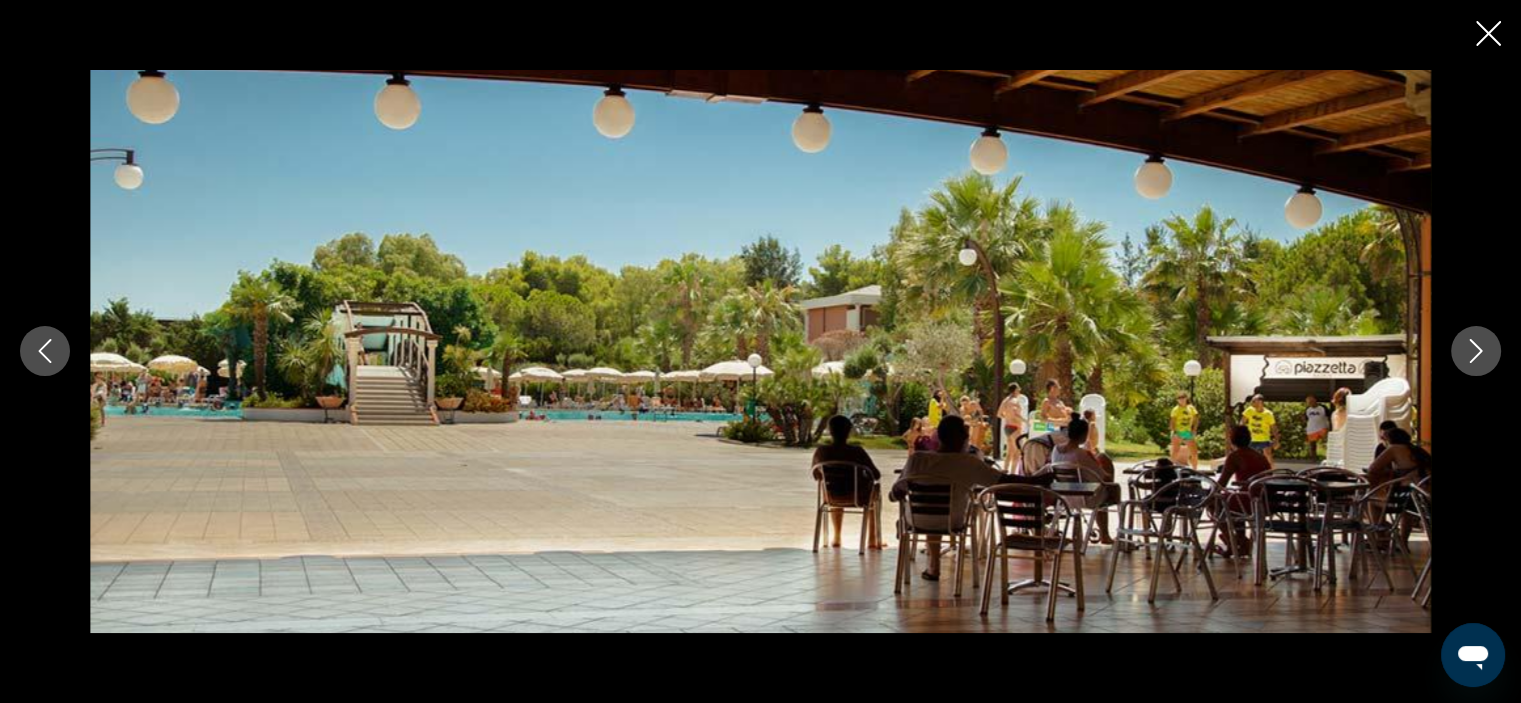 click 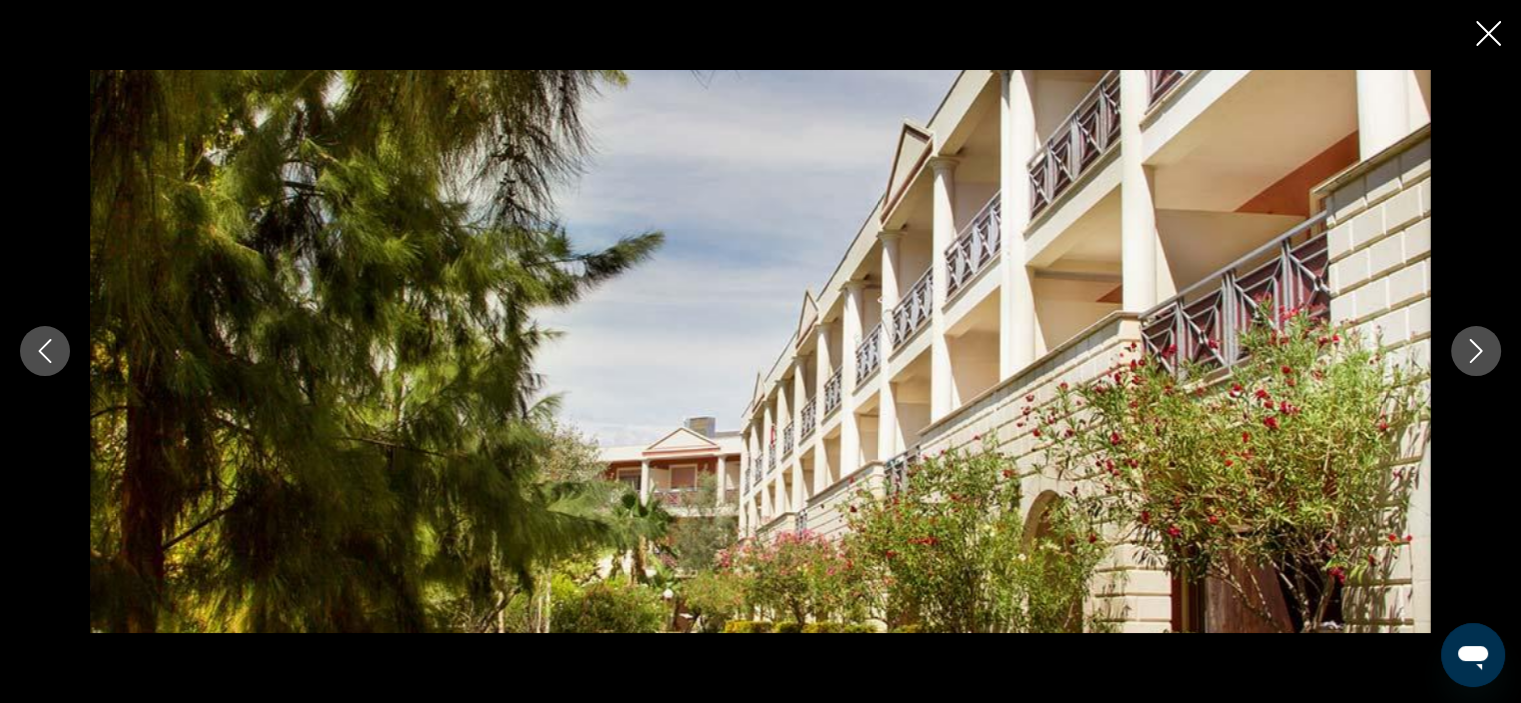 click 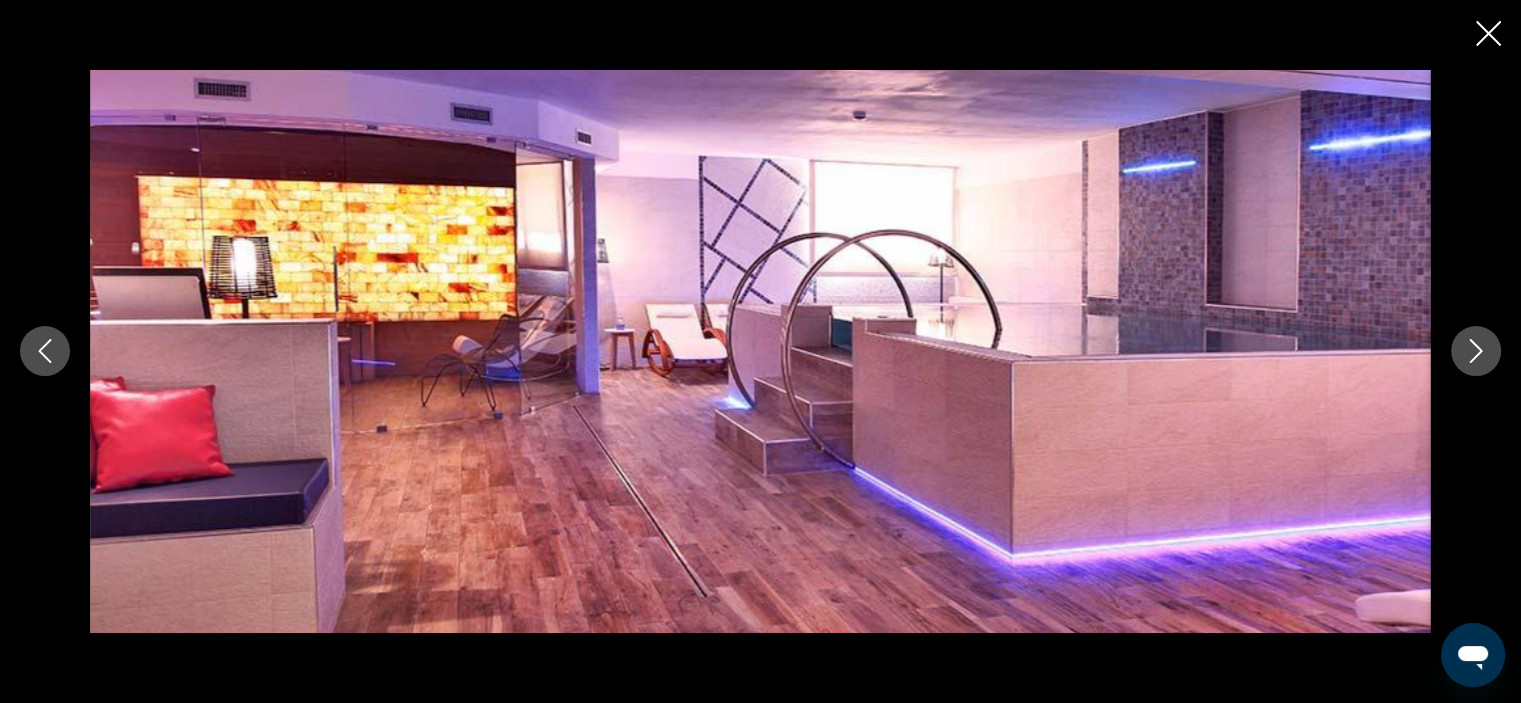click 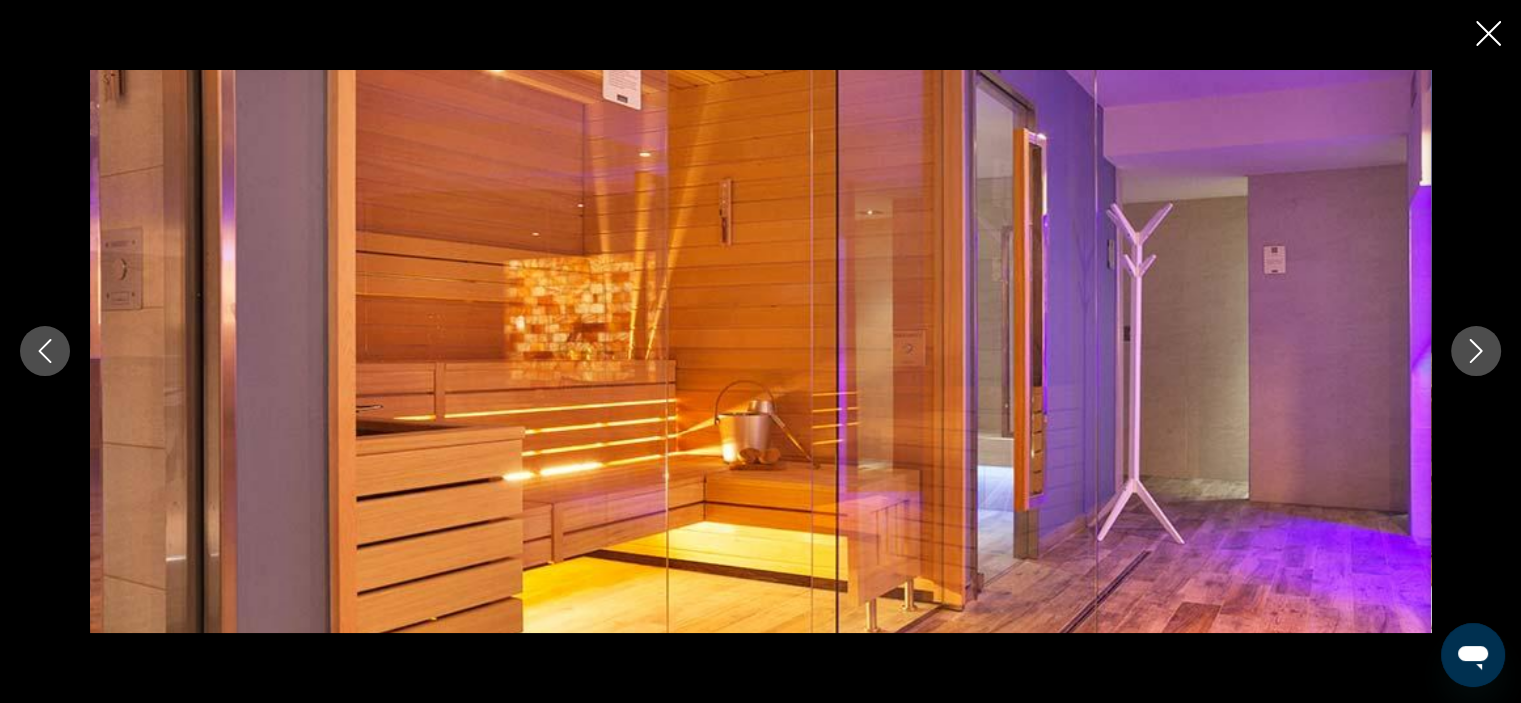 click 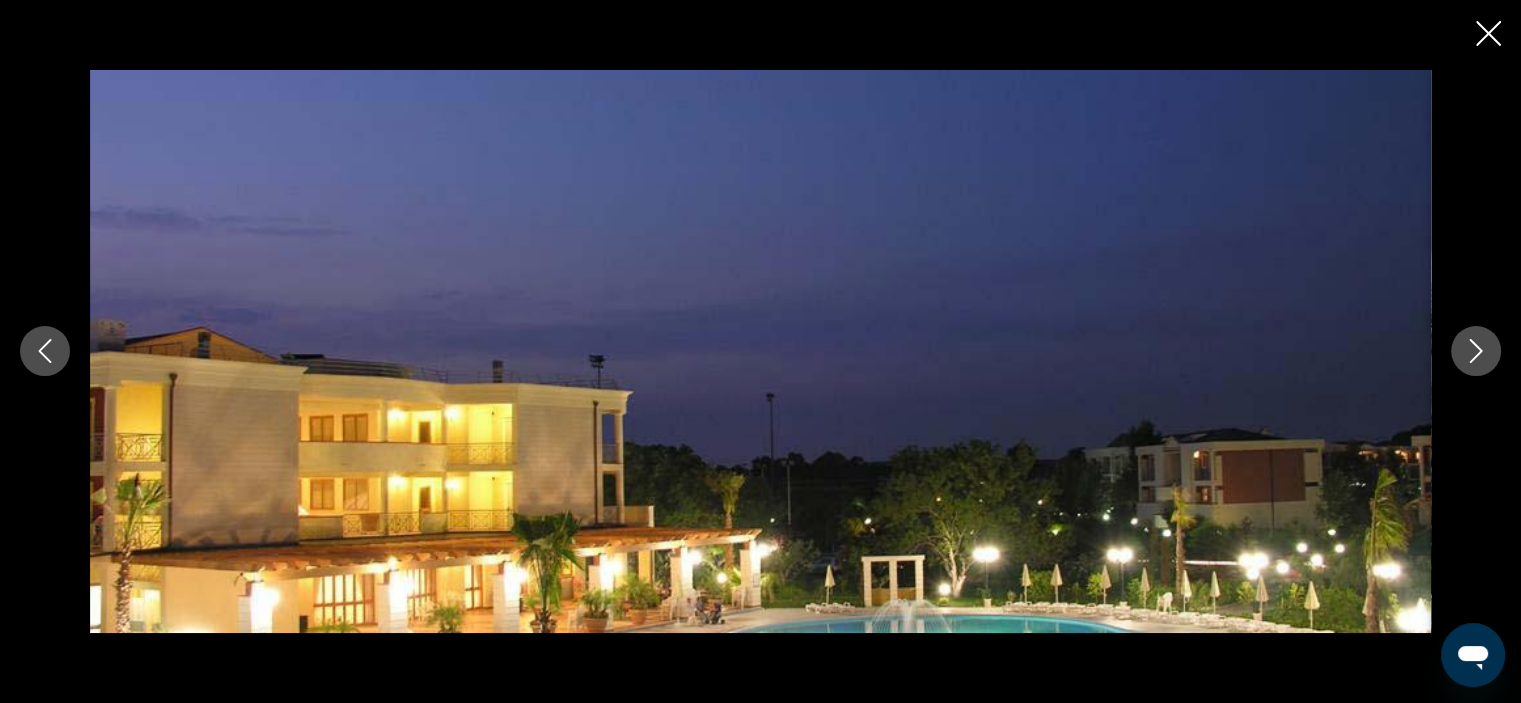 click 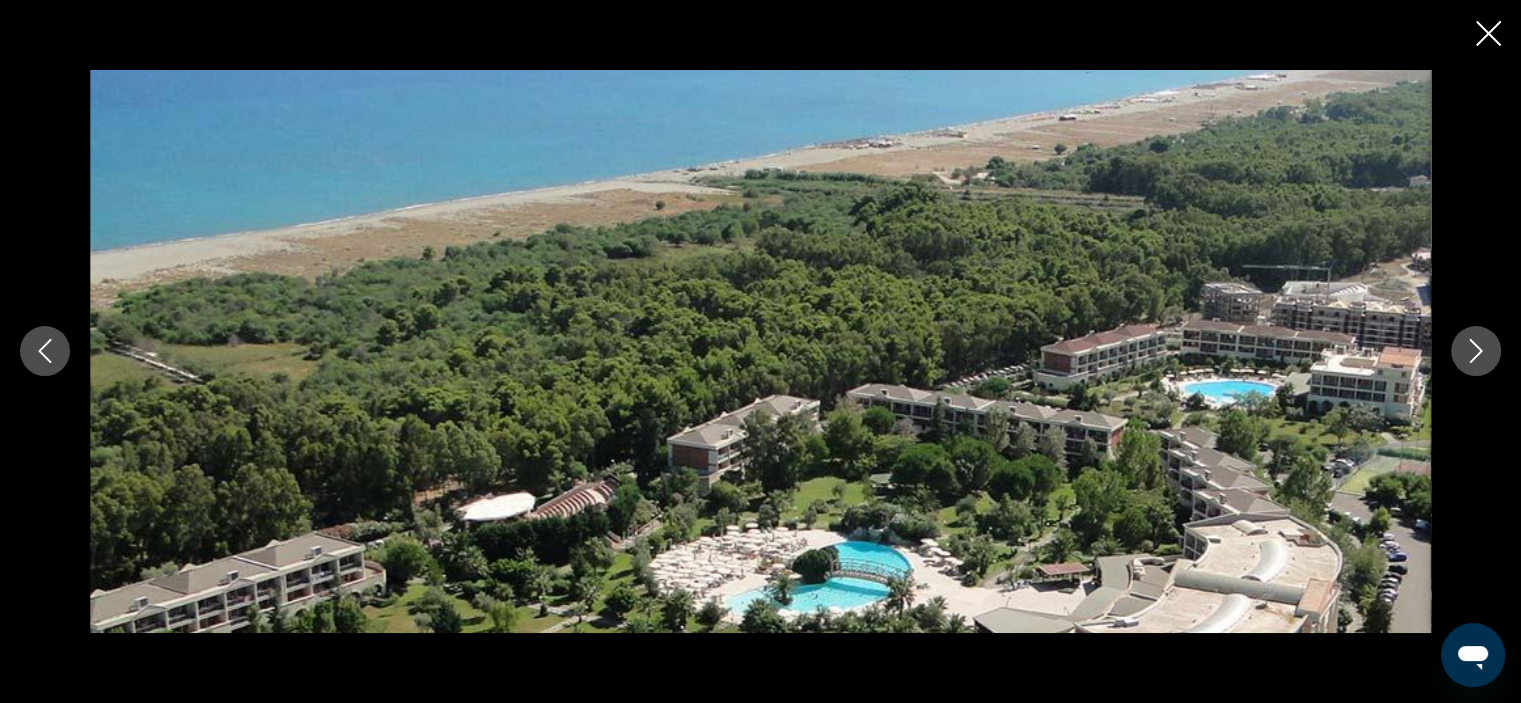 click 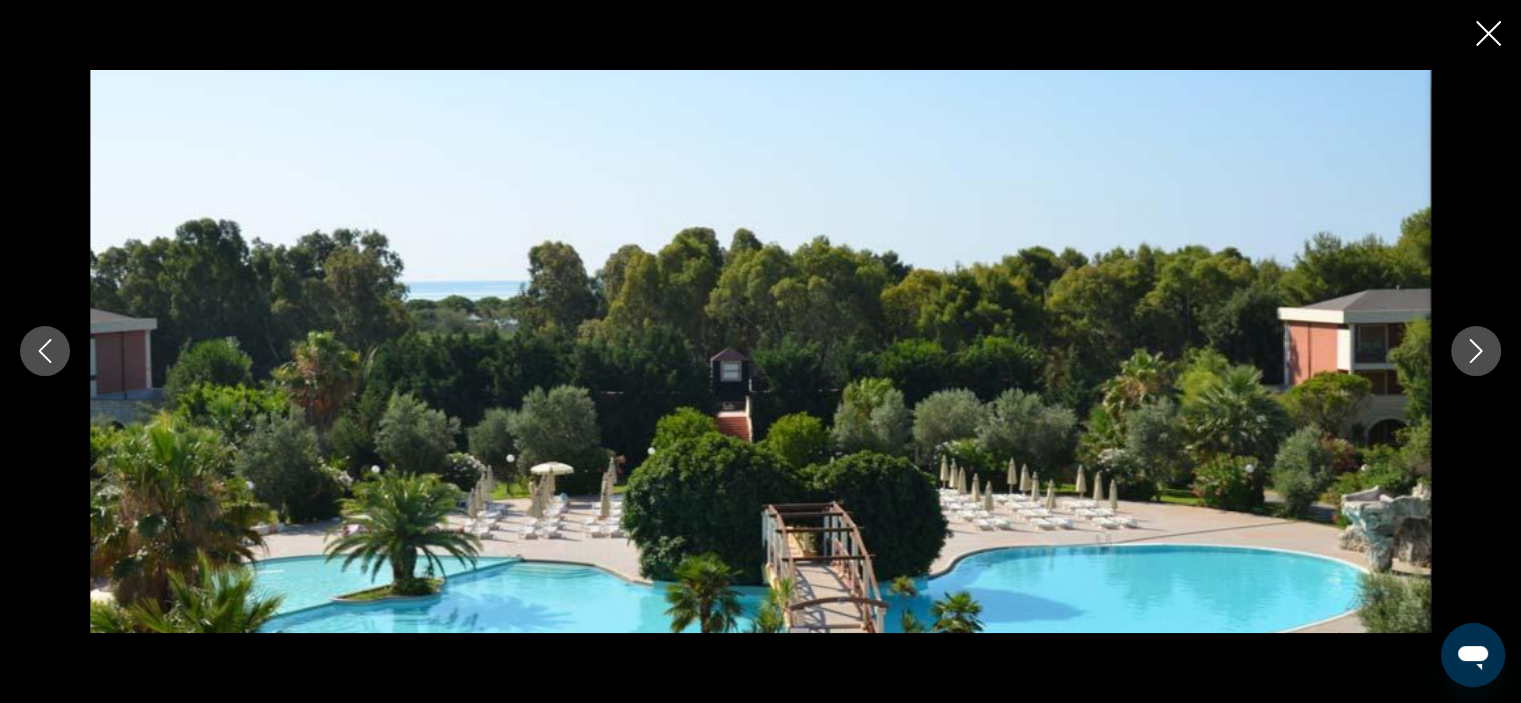 click 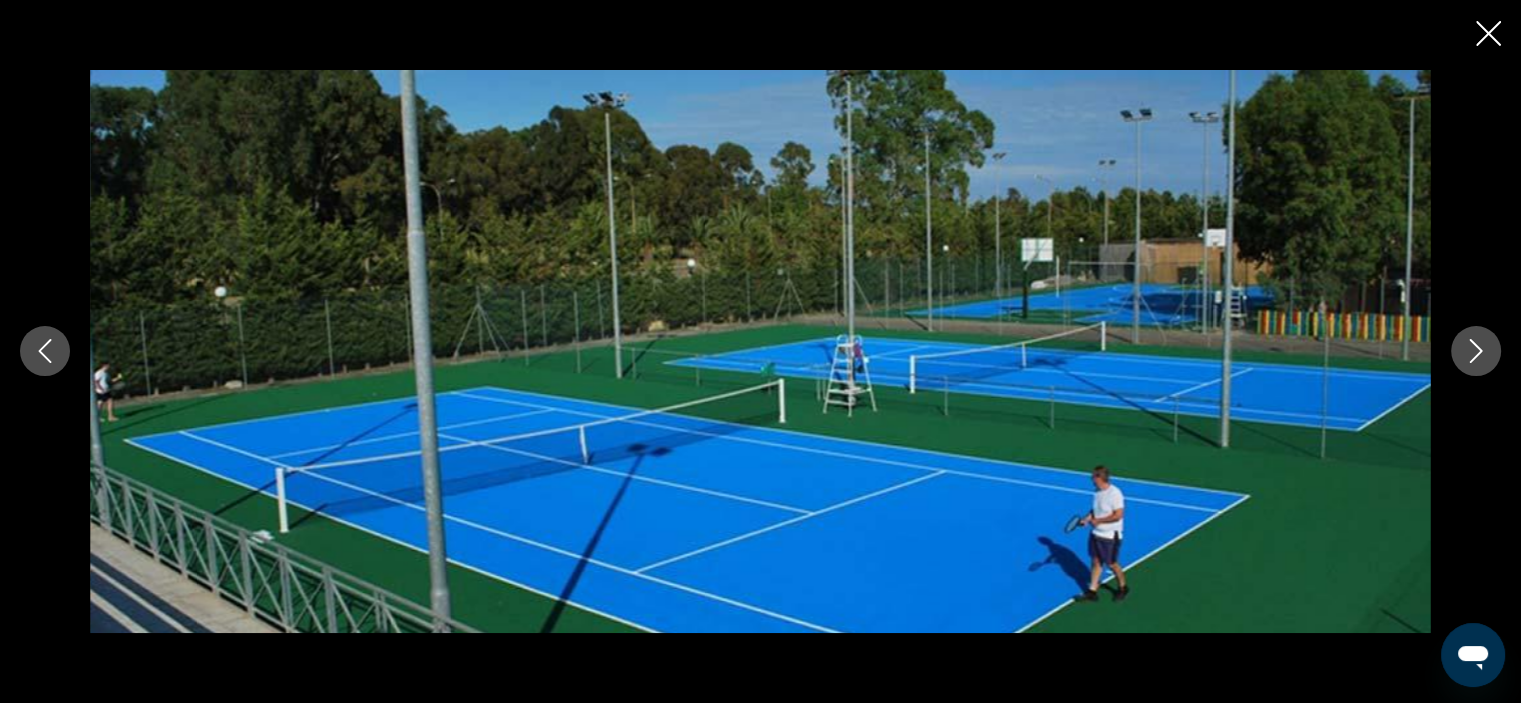 click 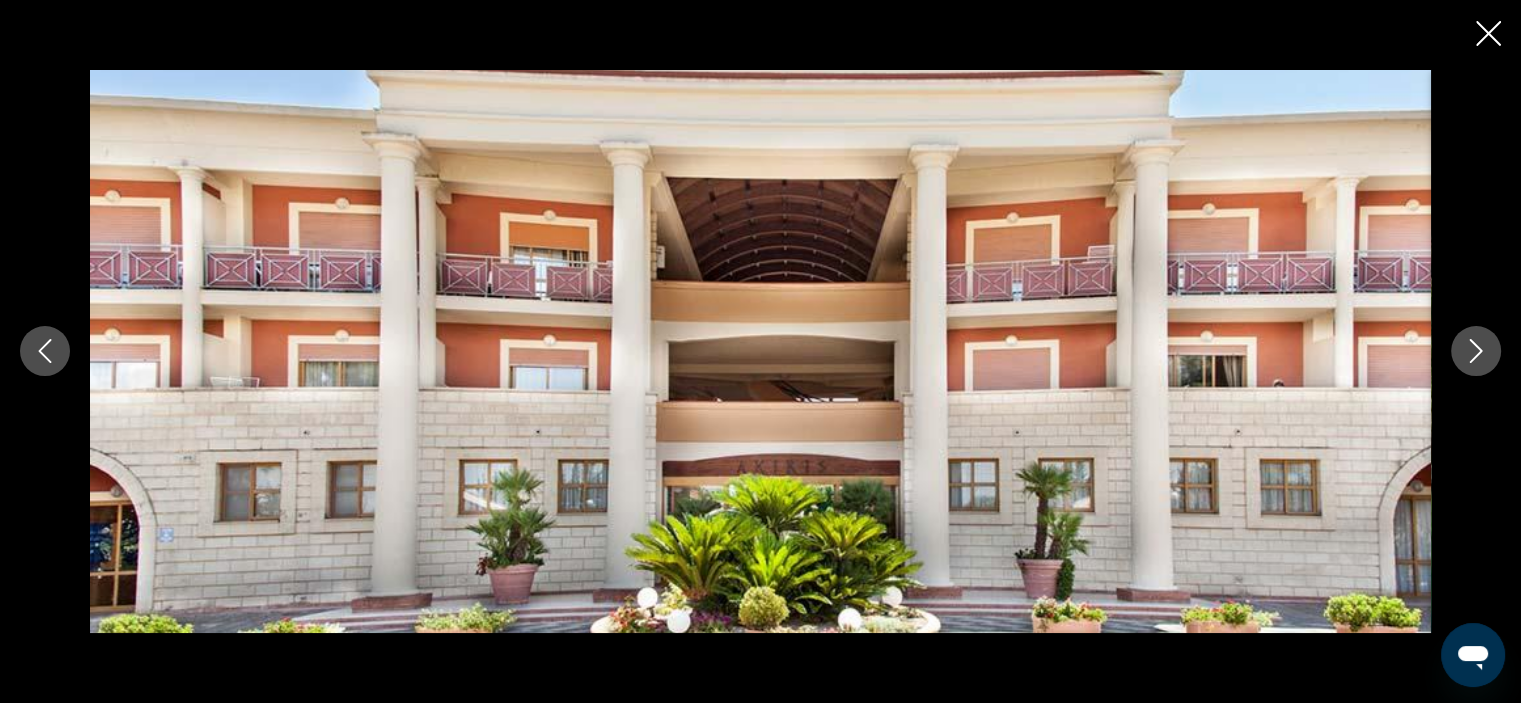 click 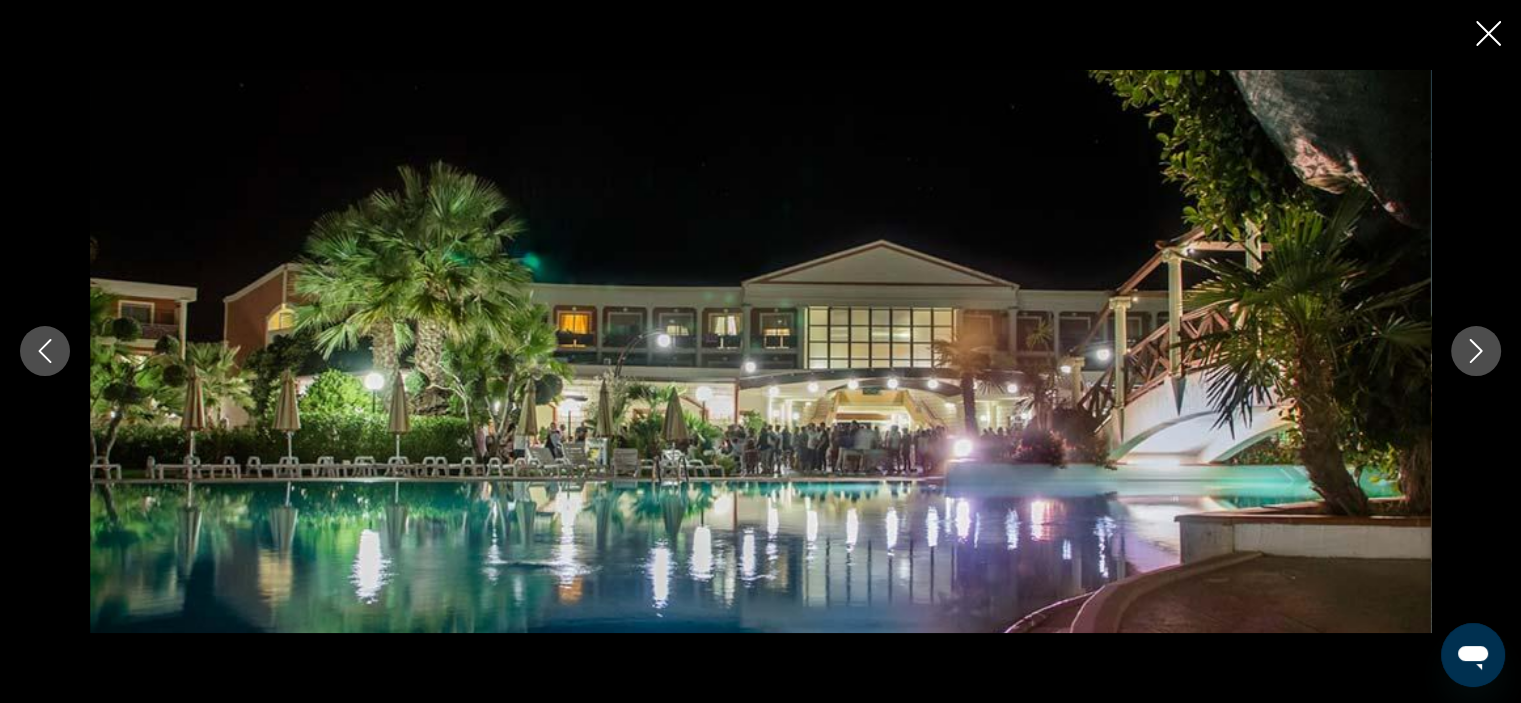 click 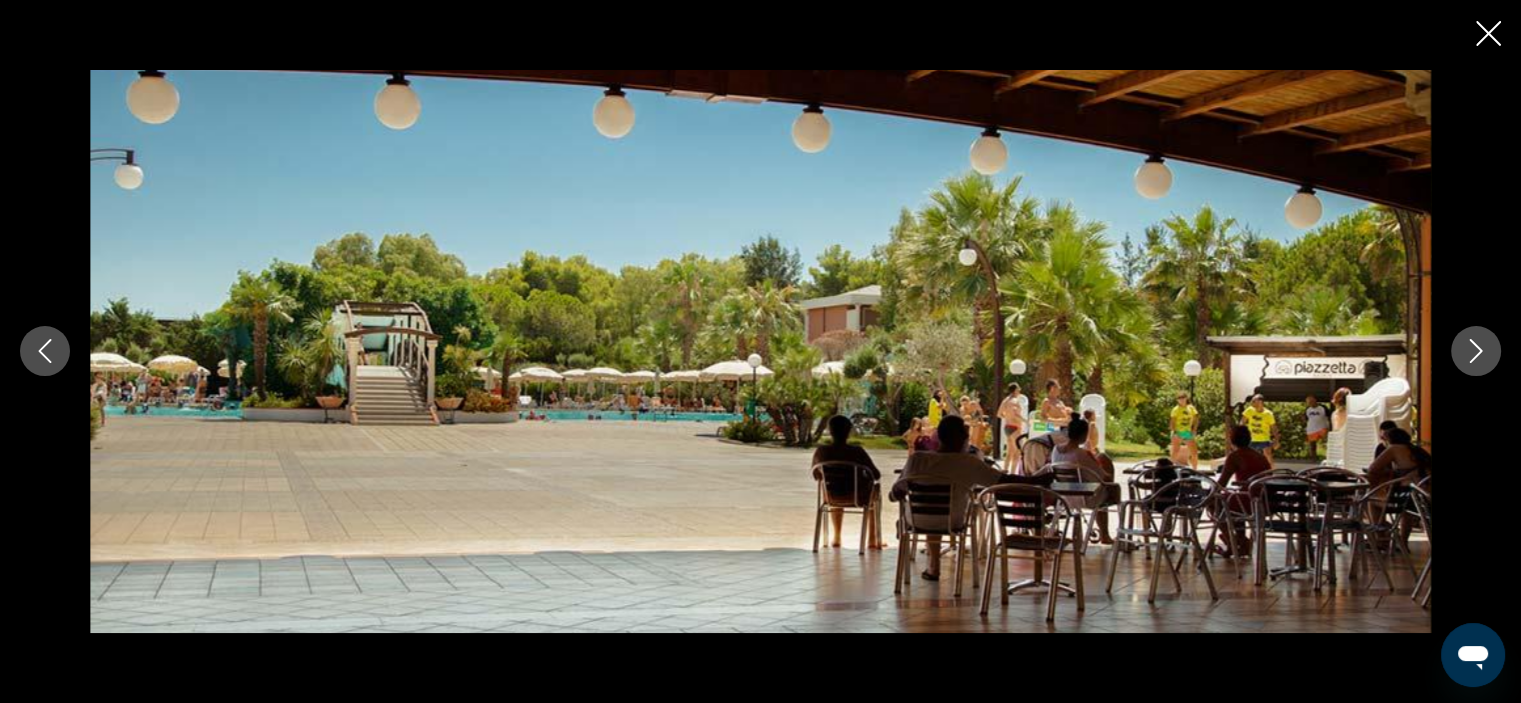 click 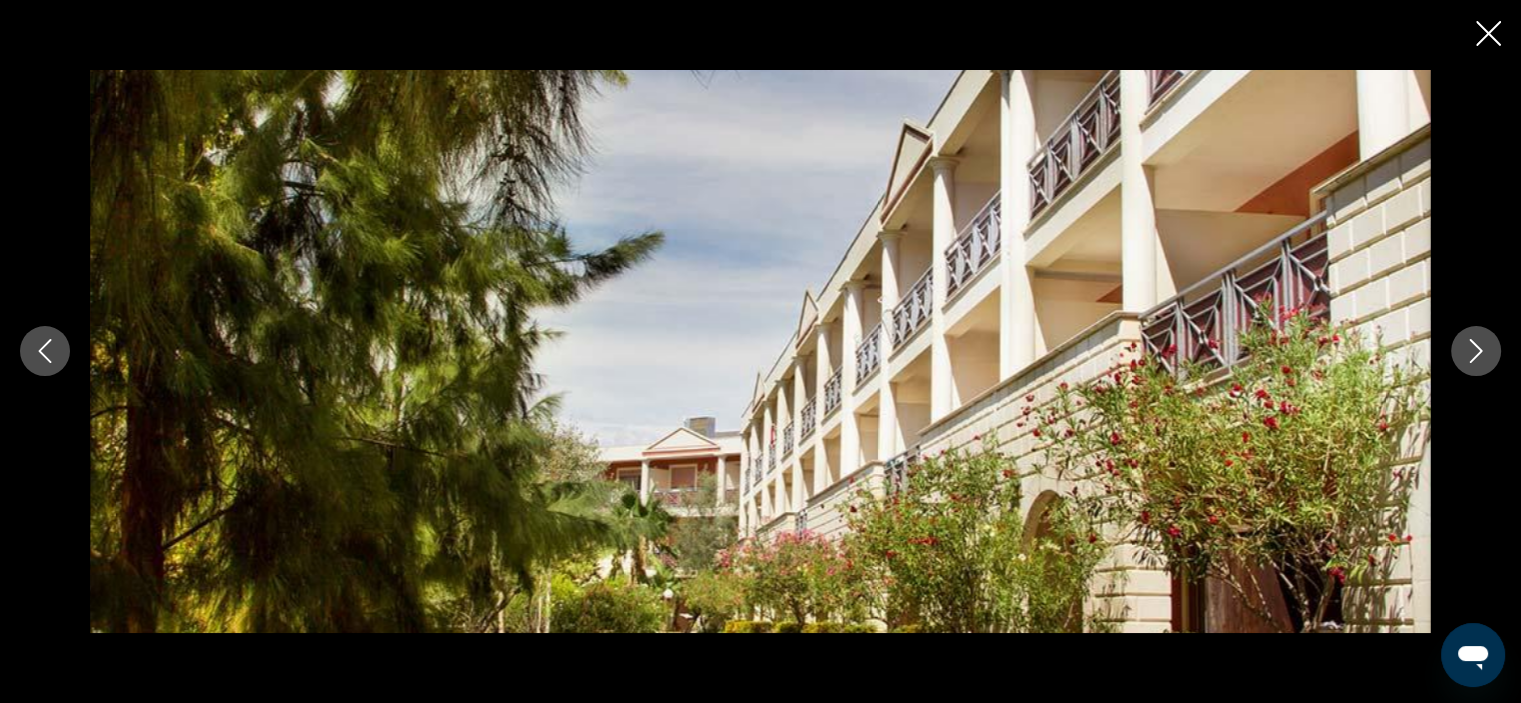 click 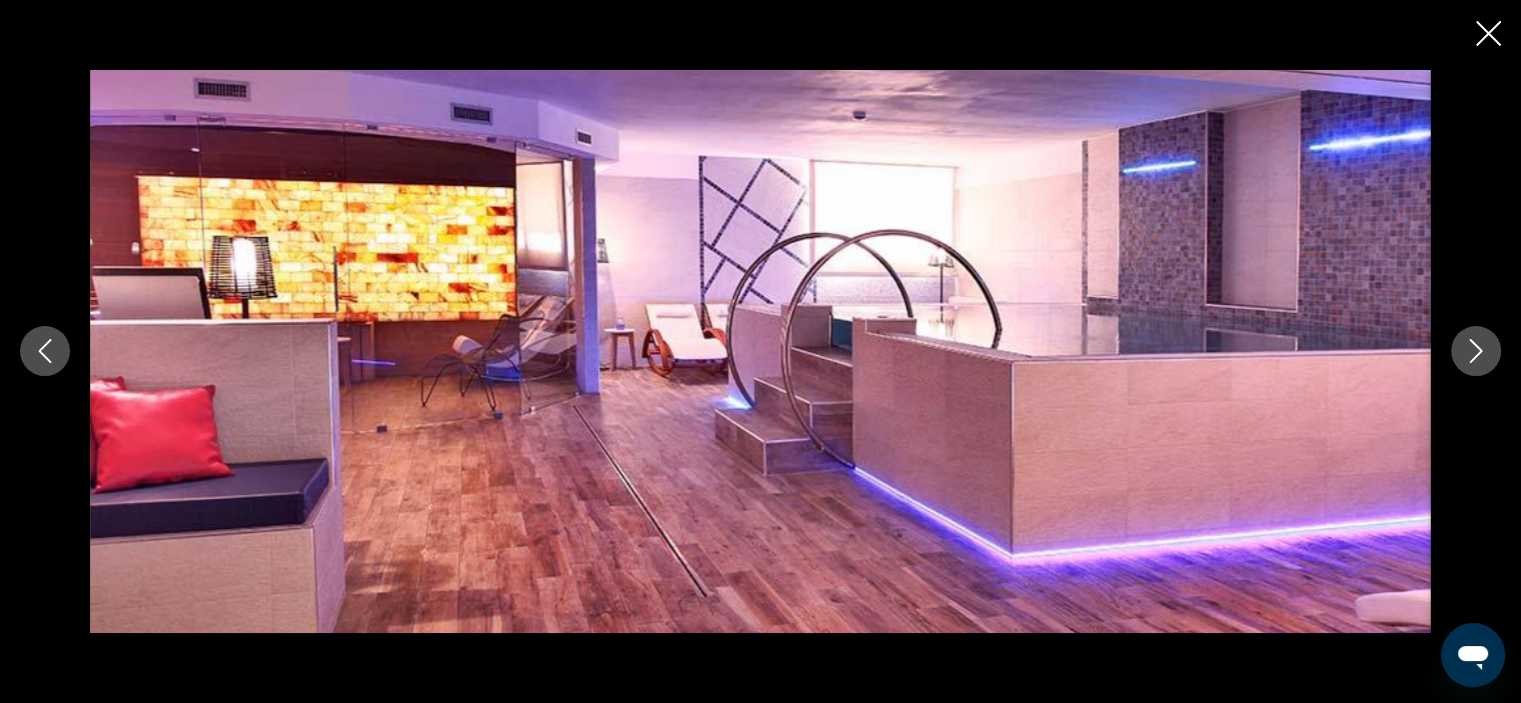 click 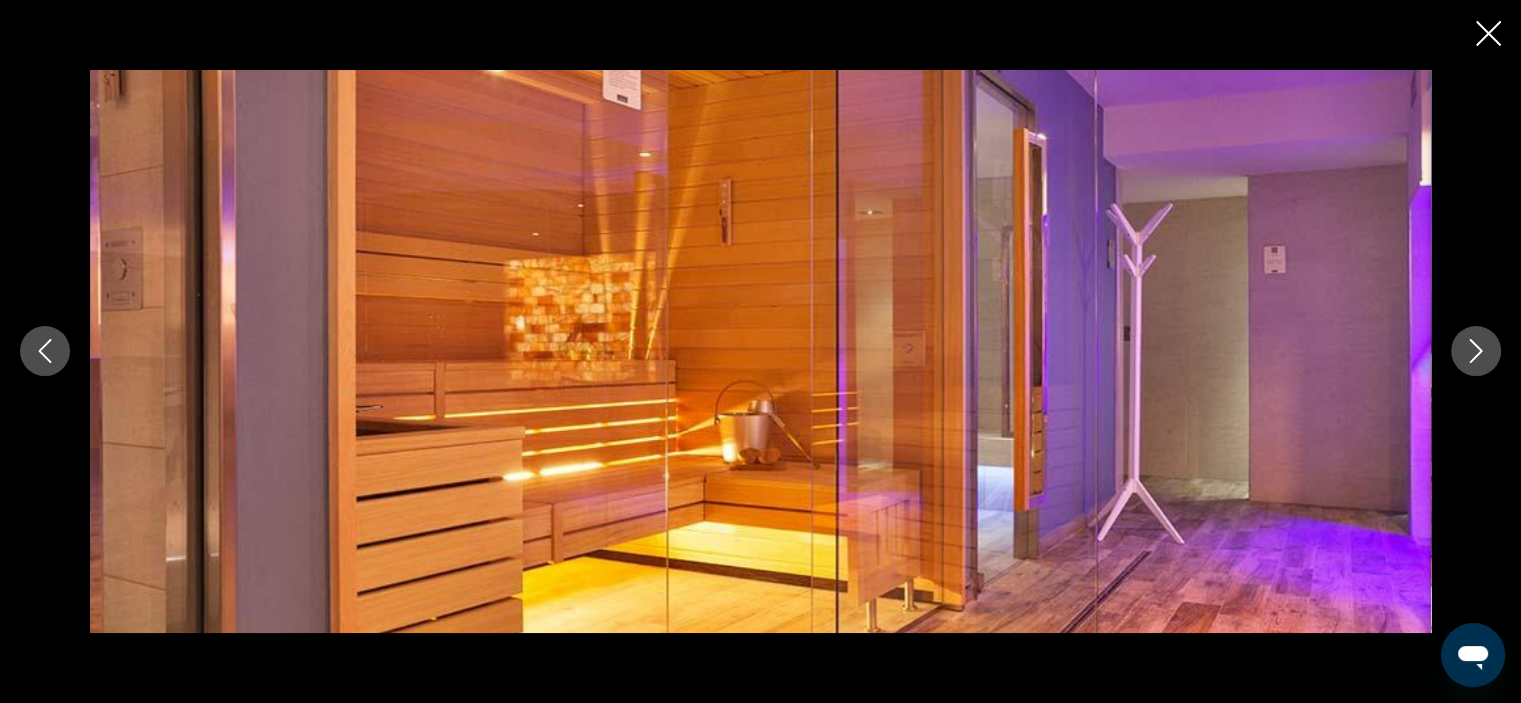click 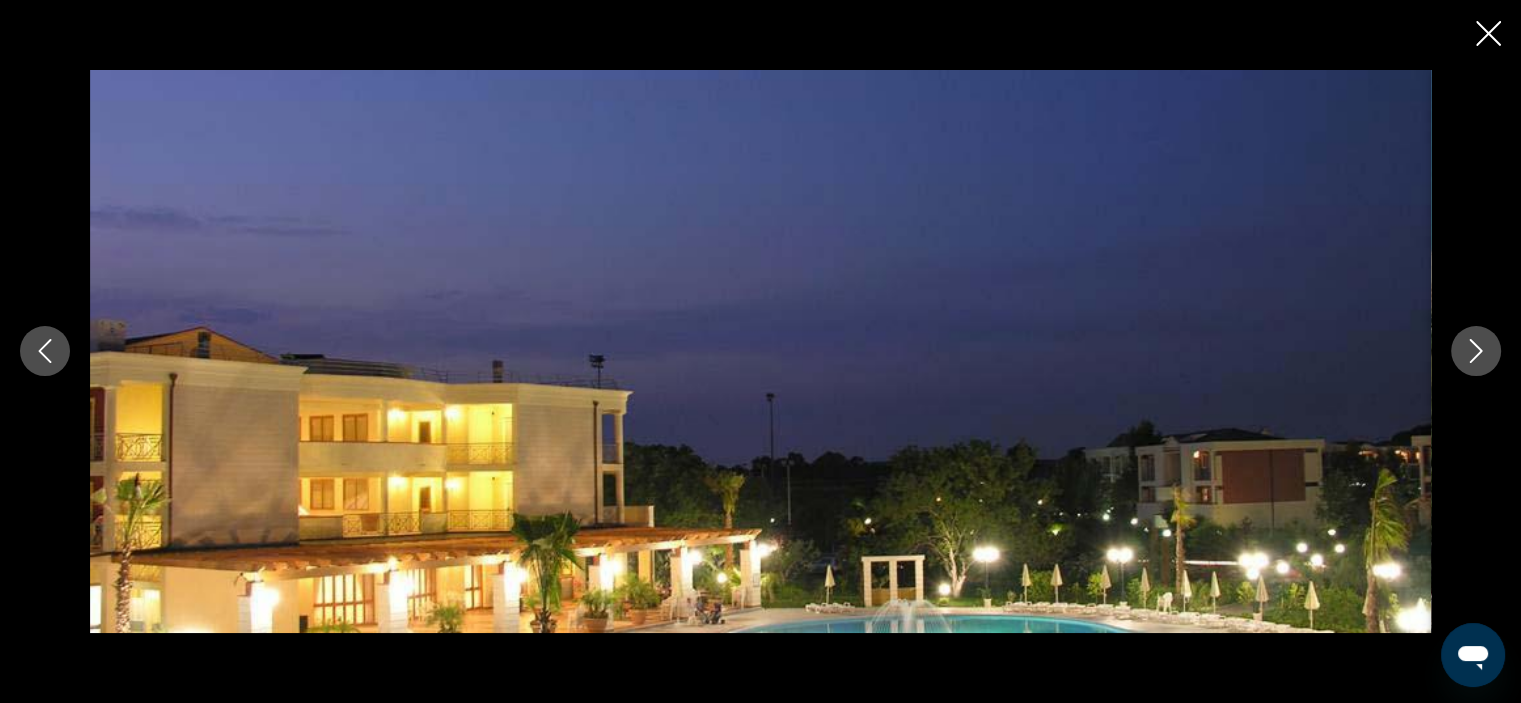 click 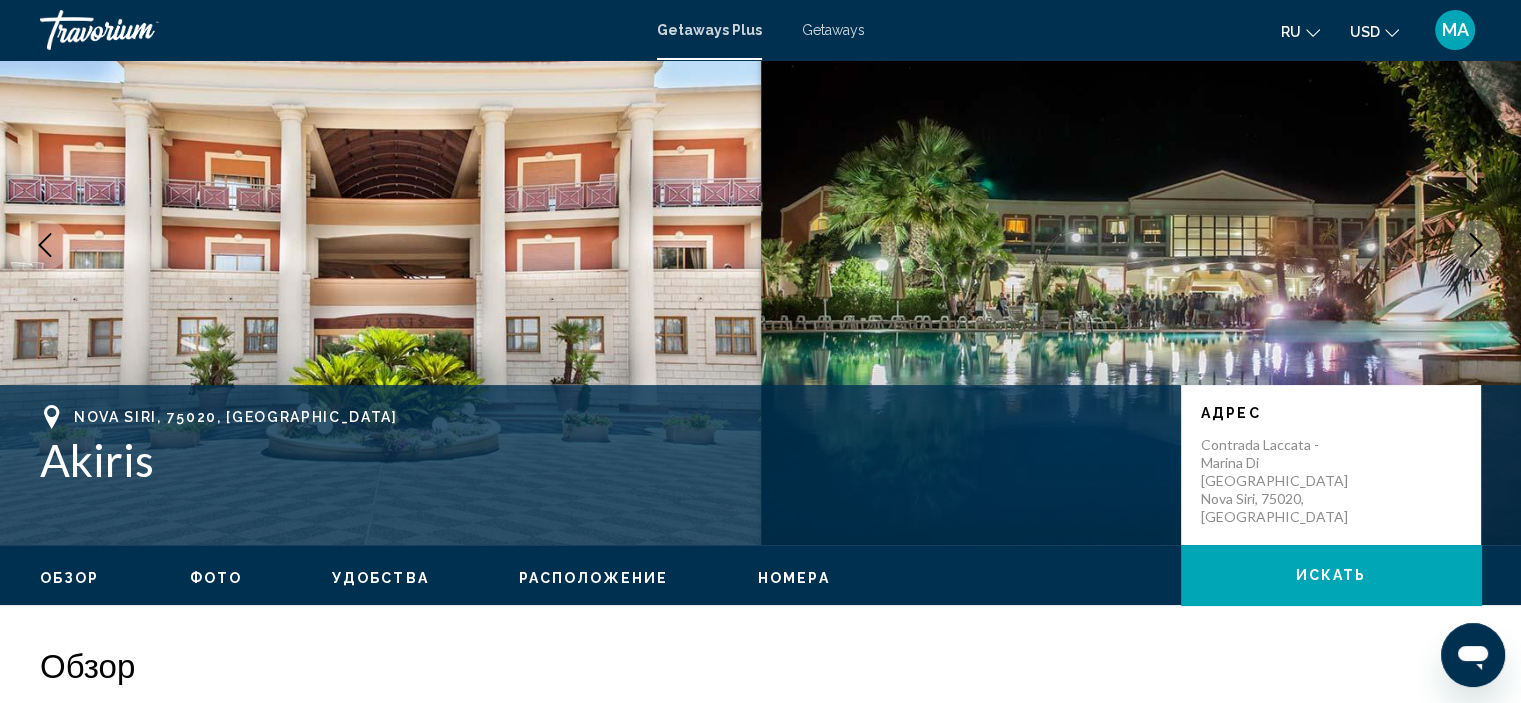 scroll, scrollTop: 0, scrollLeft: 0, axis: both 